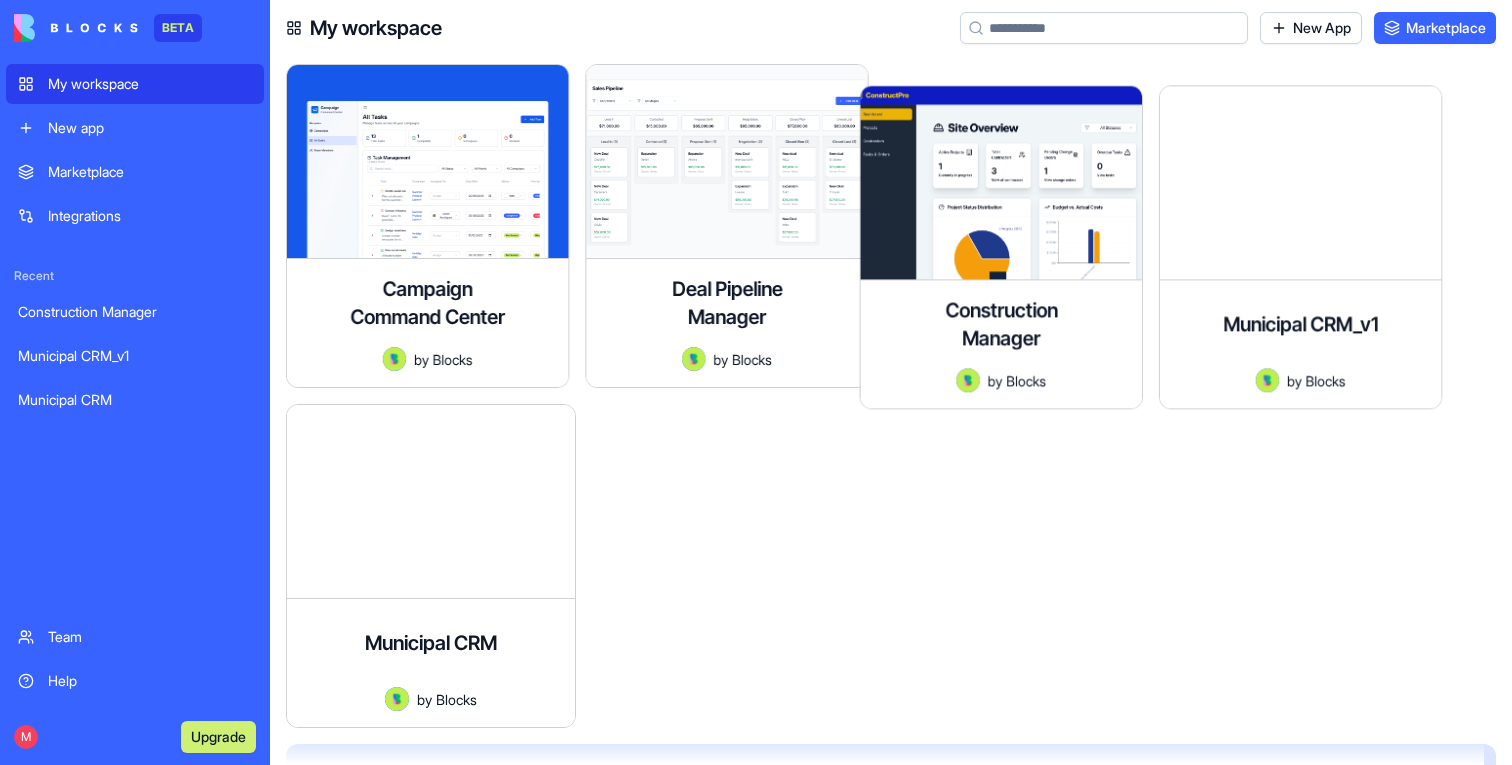 scroll, scrollTop: 0, scrollLeft: 0, axis: both 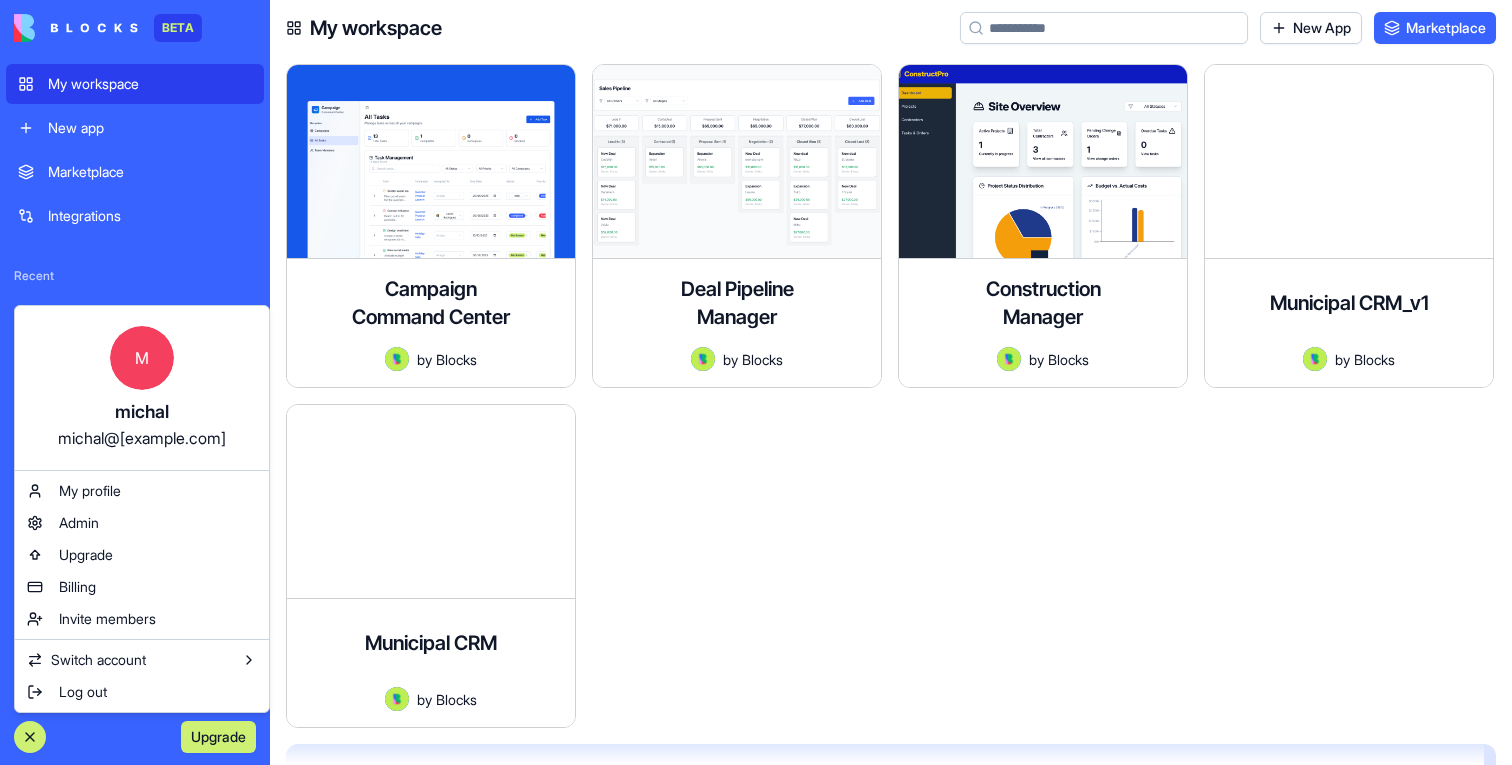 click on "BETA My workspace New app Marketplace Integrations Recent Construction Manager Municipal CRM_v1 Municipal CRM Team Help Upgrade My workspace New App Marketplace Campaign Command Center A comprehensive campaign management app by Blocks Launch Deal Pipeline Manager A visual Kanban-style deal pipeline management application for tracking sales opportunities through different stages, from Lead In to Closed. Features include drag-and-drop status updates, deal assignment, notes and tasks management, filtering options, and value tracking by stage. by Blocks Launch Construction Manager A comprehensive construction project management application for tracking projects, contractors, tasks, and change orders. by Blocks Launch Municipal CRM_v1 A mobile-friendly Constituent Relationship Management (CRM) tool for municipal council officials to track, manage, and analyze constituent requests efficiently. by Blocks Launch Municipal CRM by Blocks Launch Find the right apps for you Browse Marketplace Command Palette
M [FIRST] [LAST]" at bounding box center [756, 382] 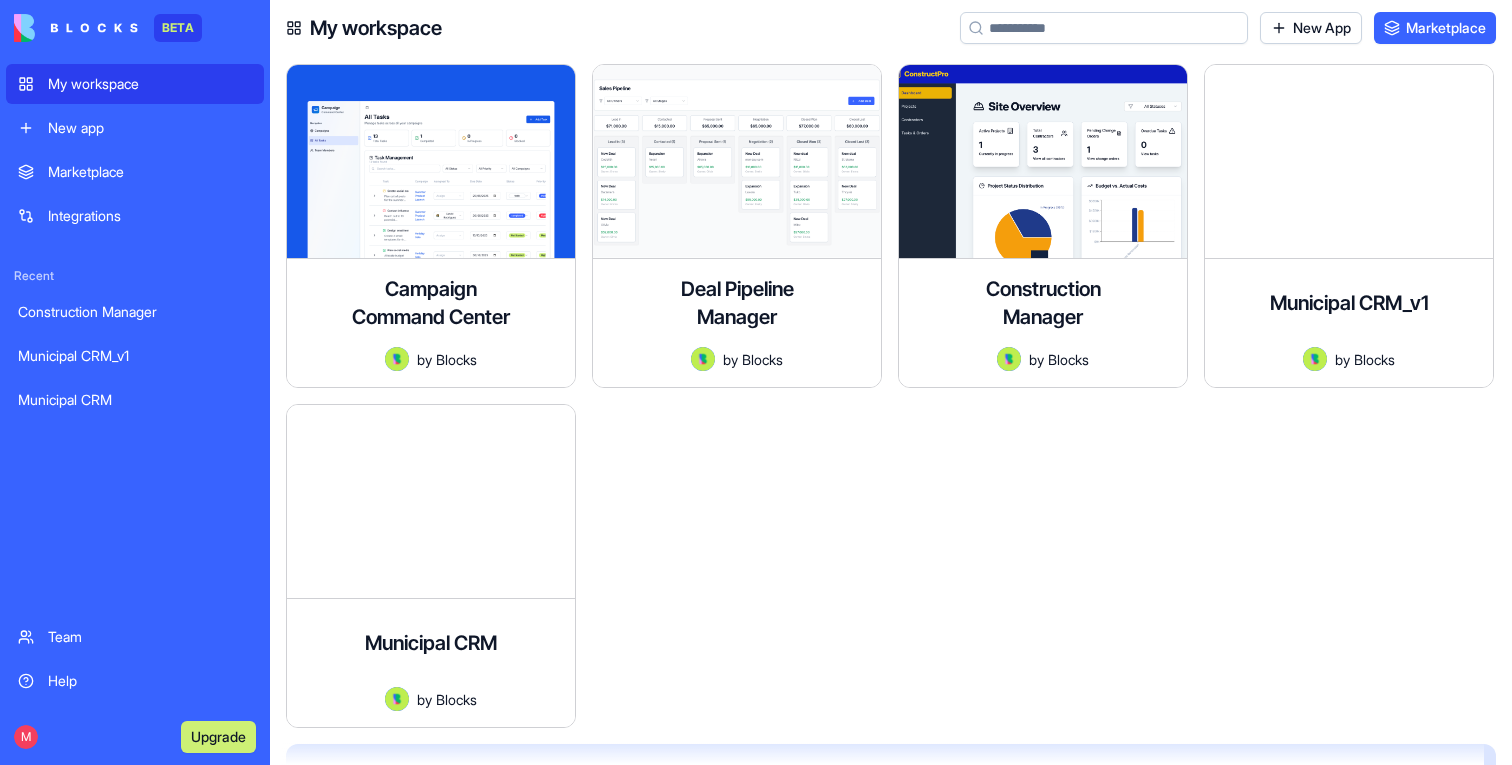click on "Team" at bounding box center [135, 637] 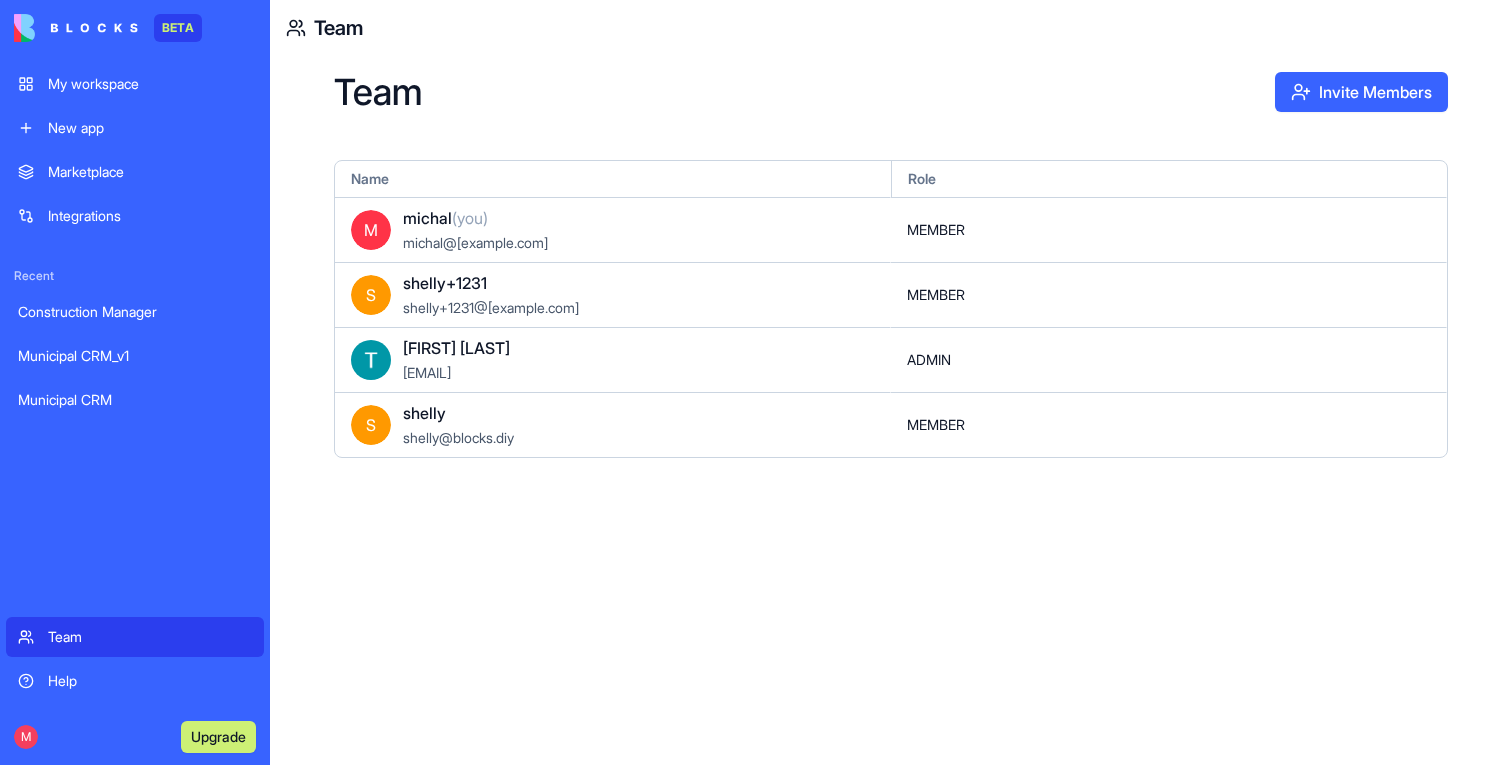 click on "My workspace" at bounding box center (150, 84) 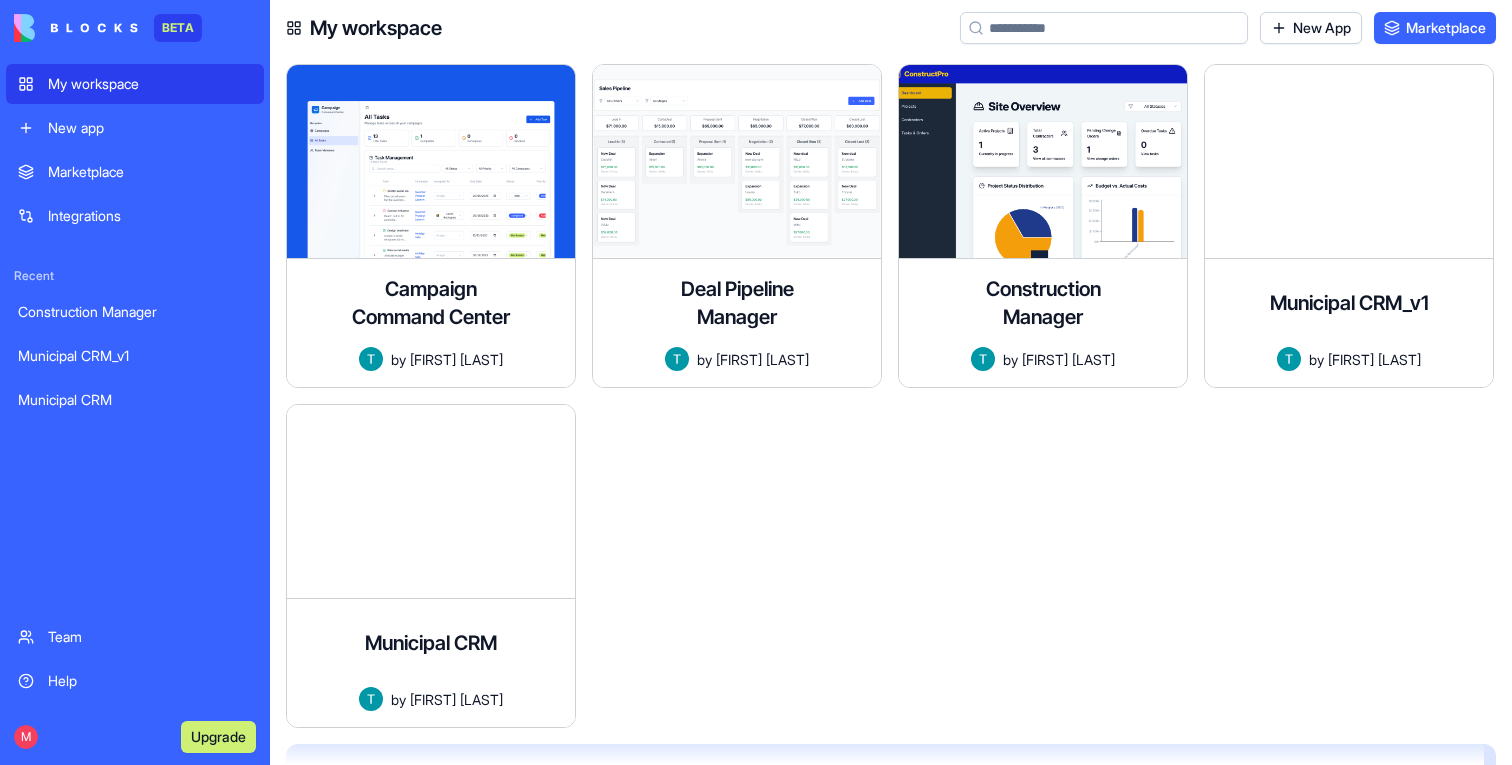 click on "M Upgrade" at bounding box center (135, 737) 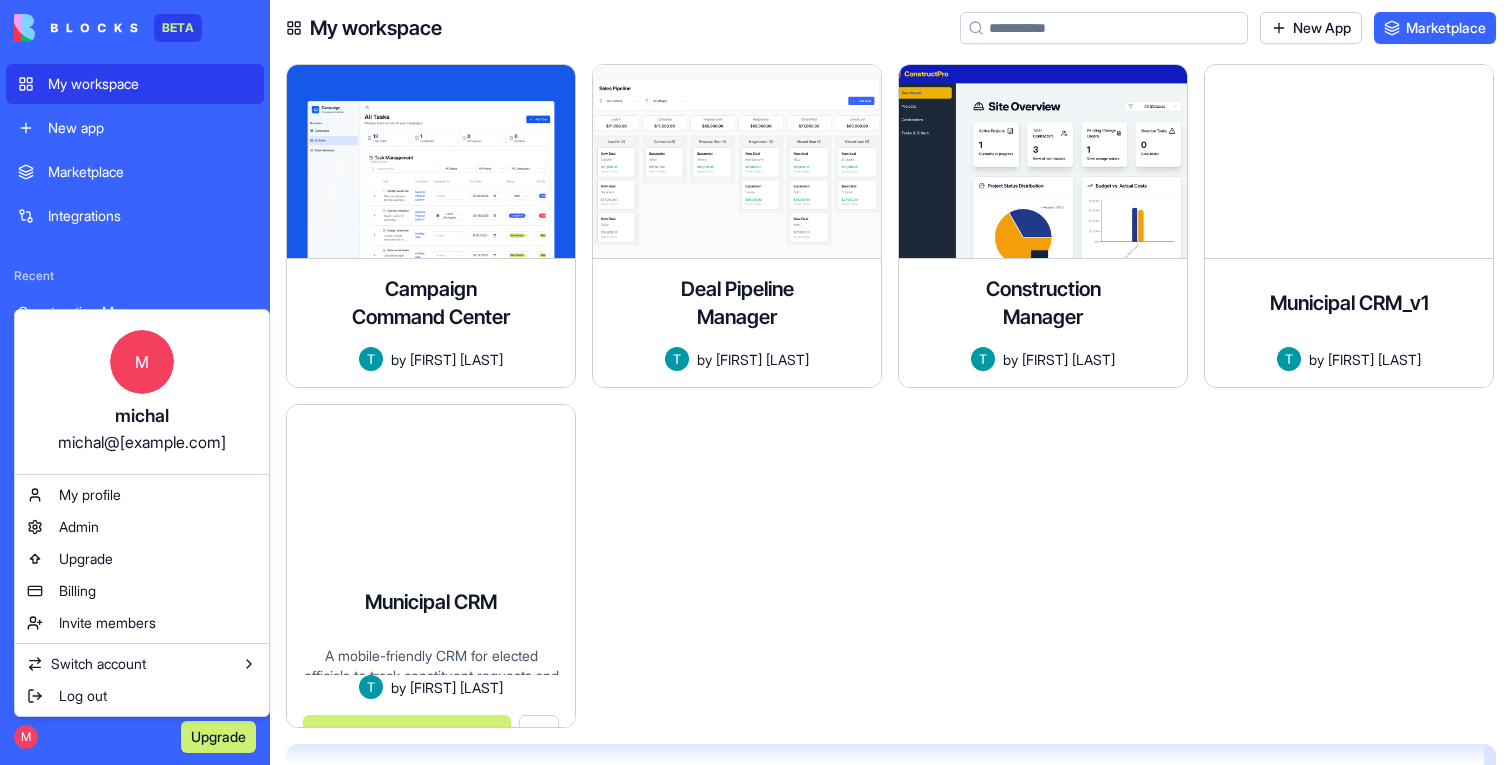 click on "BETA My workspace New app Marketplace Integrations Recent Construction Manager Municipal CRM_v1 Municipal CRM Team Help M Upgrade My workspace New App Marketplace Campaign Command Center A comprehensive campaign management app by [FIRST] [LAST] Launch Deal Pipeline Manager A visual Kanban-style deal pipeline management application for tracking sales opportunities through different stages, from Lead In to Closed. Features include drag-and-drop status updates, deal assignment, notes and tasks management, filtering options, and value tracking by stage. by [FIRST] [LAST] Launch Construction Manager A comprehensive construction project management application for tracking projects, contractors, tasks, and change orders. by [FIRST] [LAST] Launch Municipal CRM_v1 A mobile-friendly Constituent Relationship Management (CRM) tool for municipal council officials to track, manage, and analyze constituent requests efficiently. by [FIRST] [LAST] Launch Municipal CRM by [FIRST] [LAST] Launch Find the right apps for you
M" at bounding box center (756, 382) 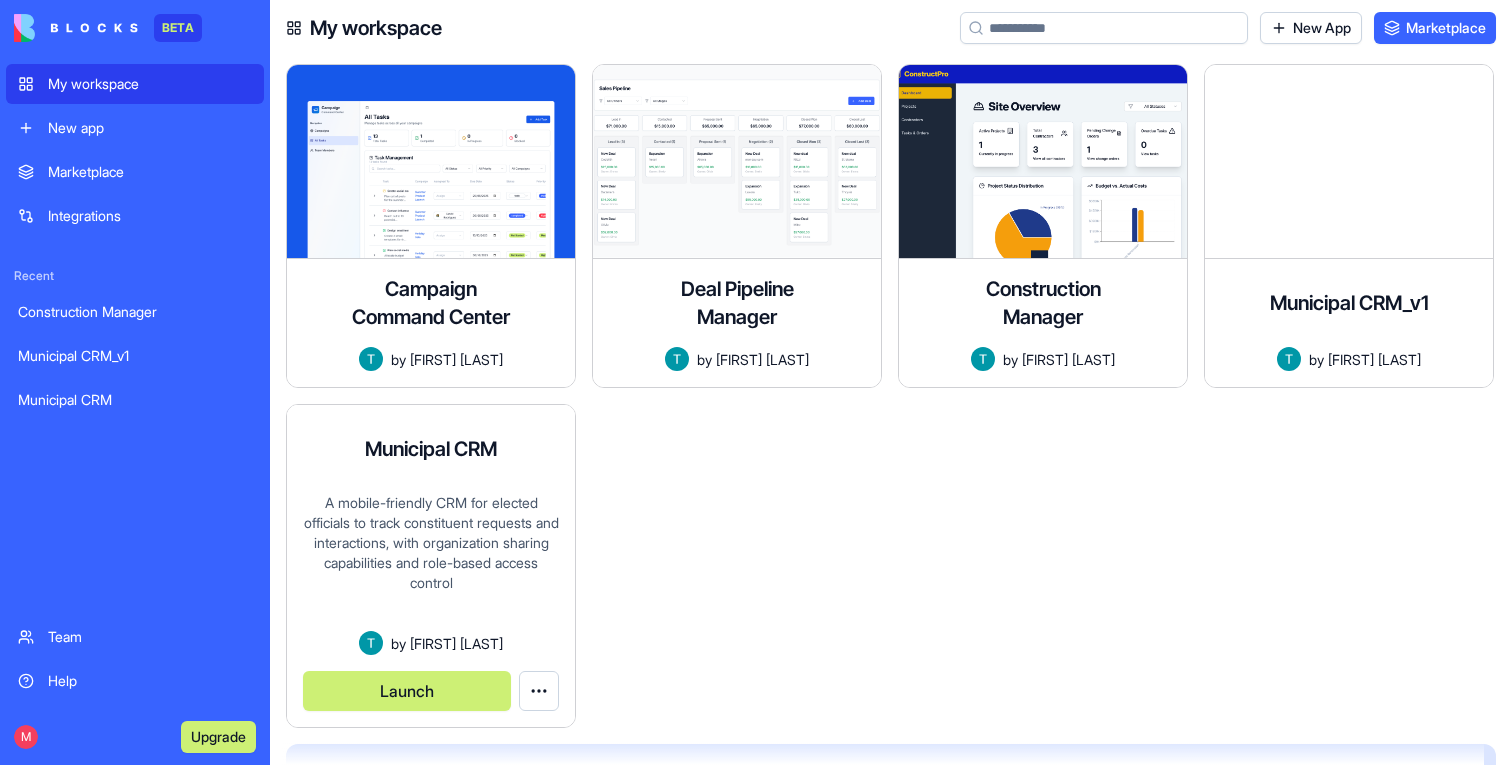 click on "Municipal CRM A mobile-friendly CRM for elected officials to track constituent requests and interactions, with organization sharing capabilities and role-based access control by [FIRST] [LAST] Launch" at bounding box center [431, 566] 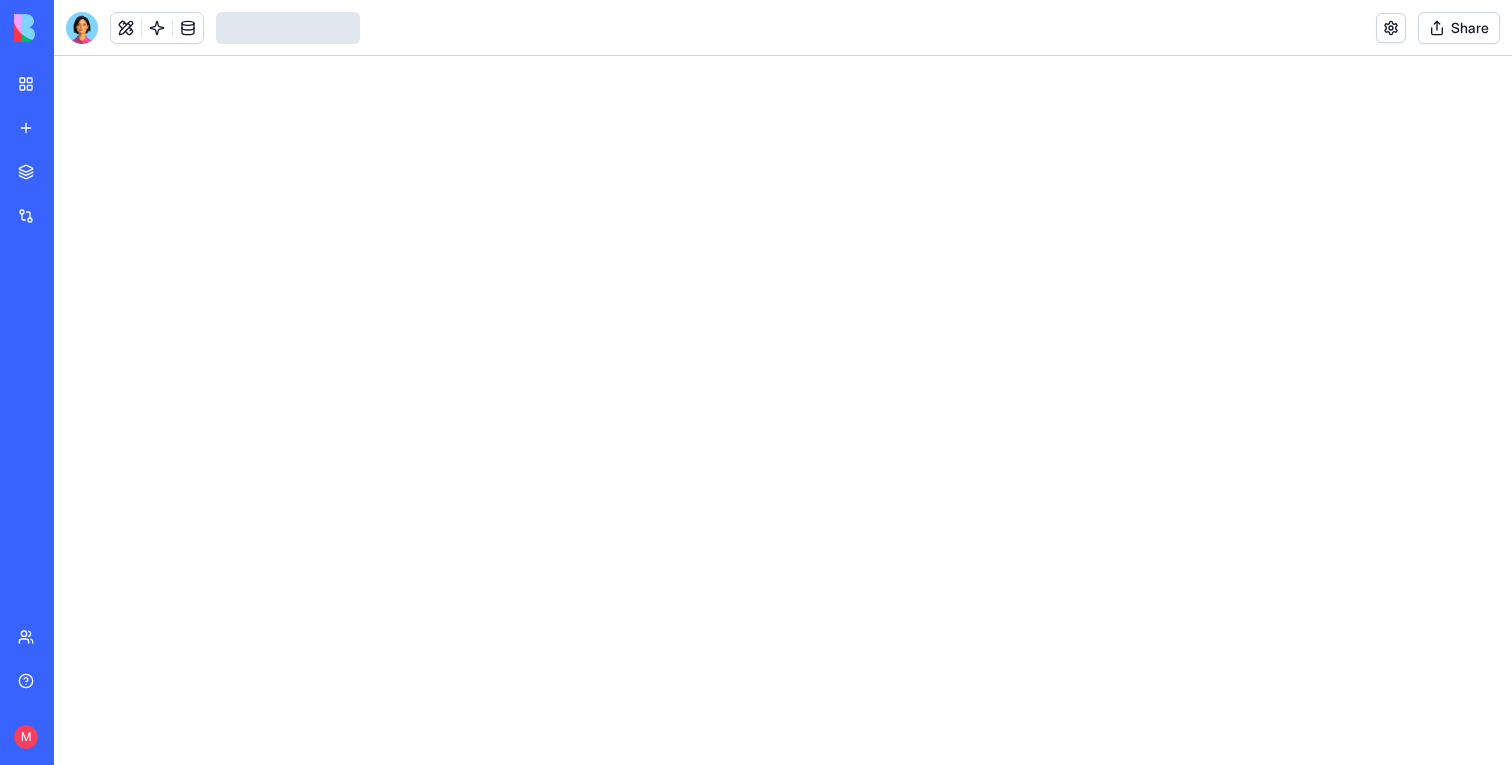click at bounding box center [783, 410] 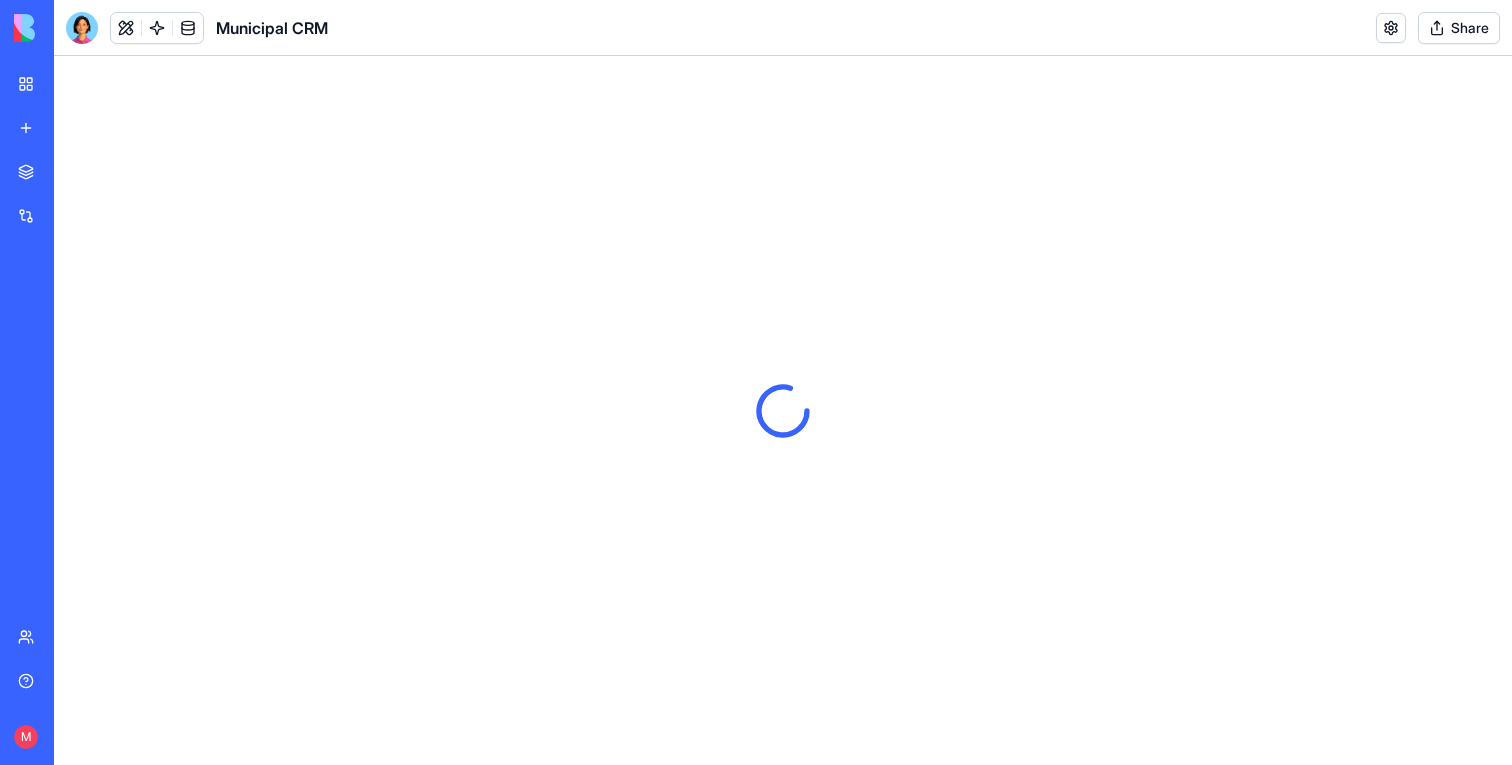 scroll, scrollTop: 0, scrollLeft: 0, axis: both 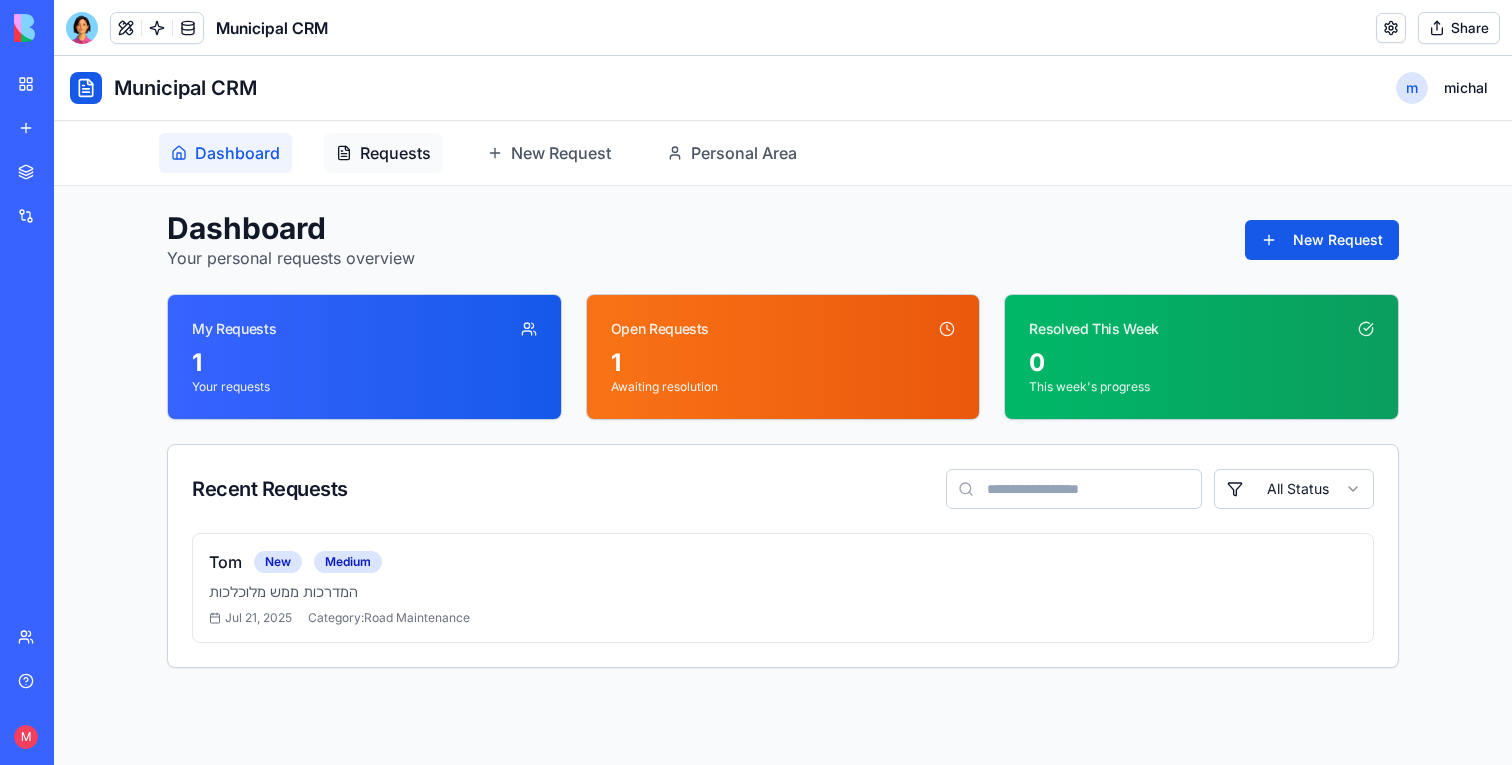 click on "Requests" at bounding box center (395, 153) 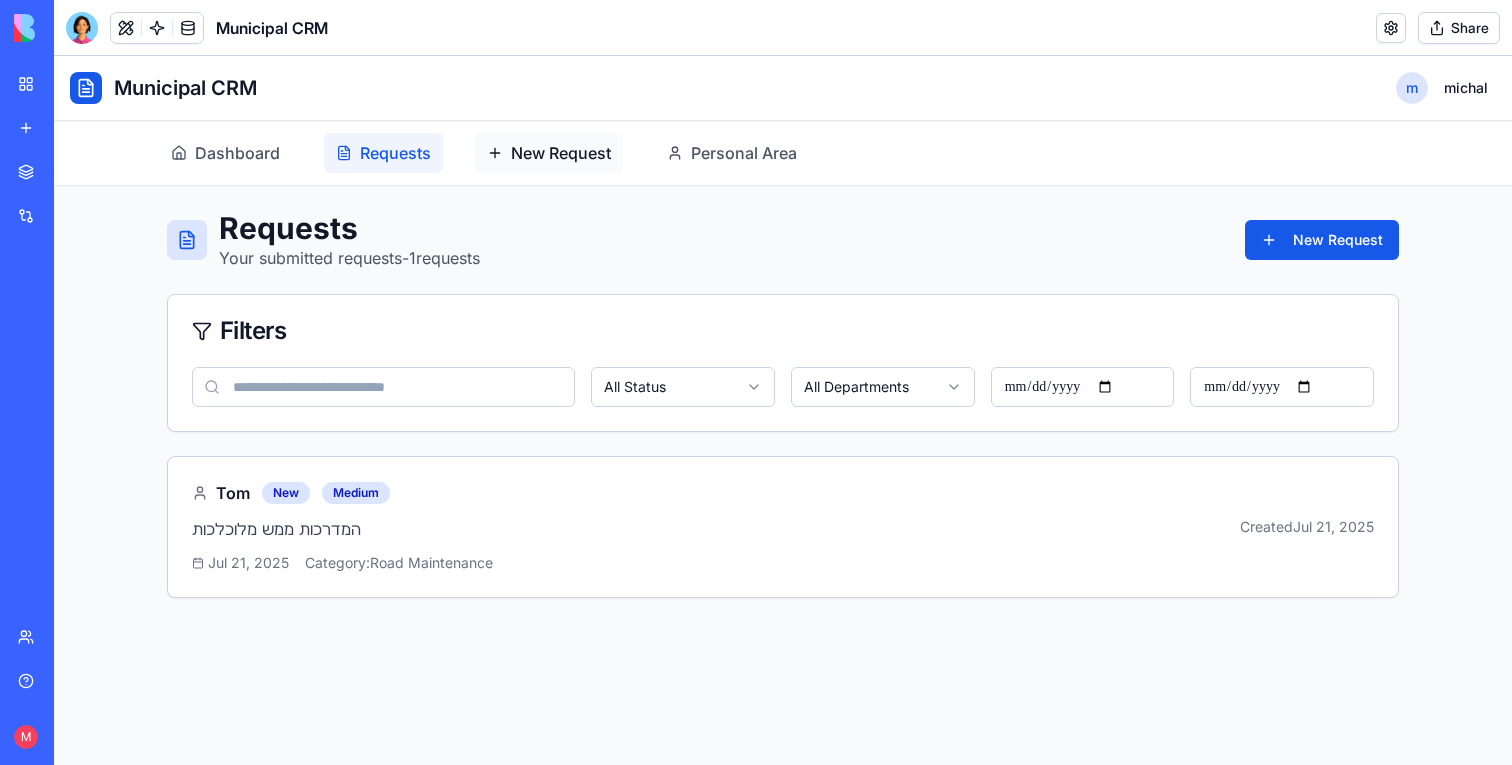 click on "New Request" at bounding box center (561, 153) 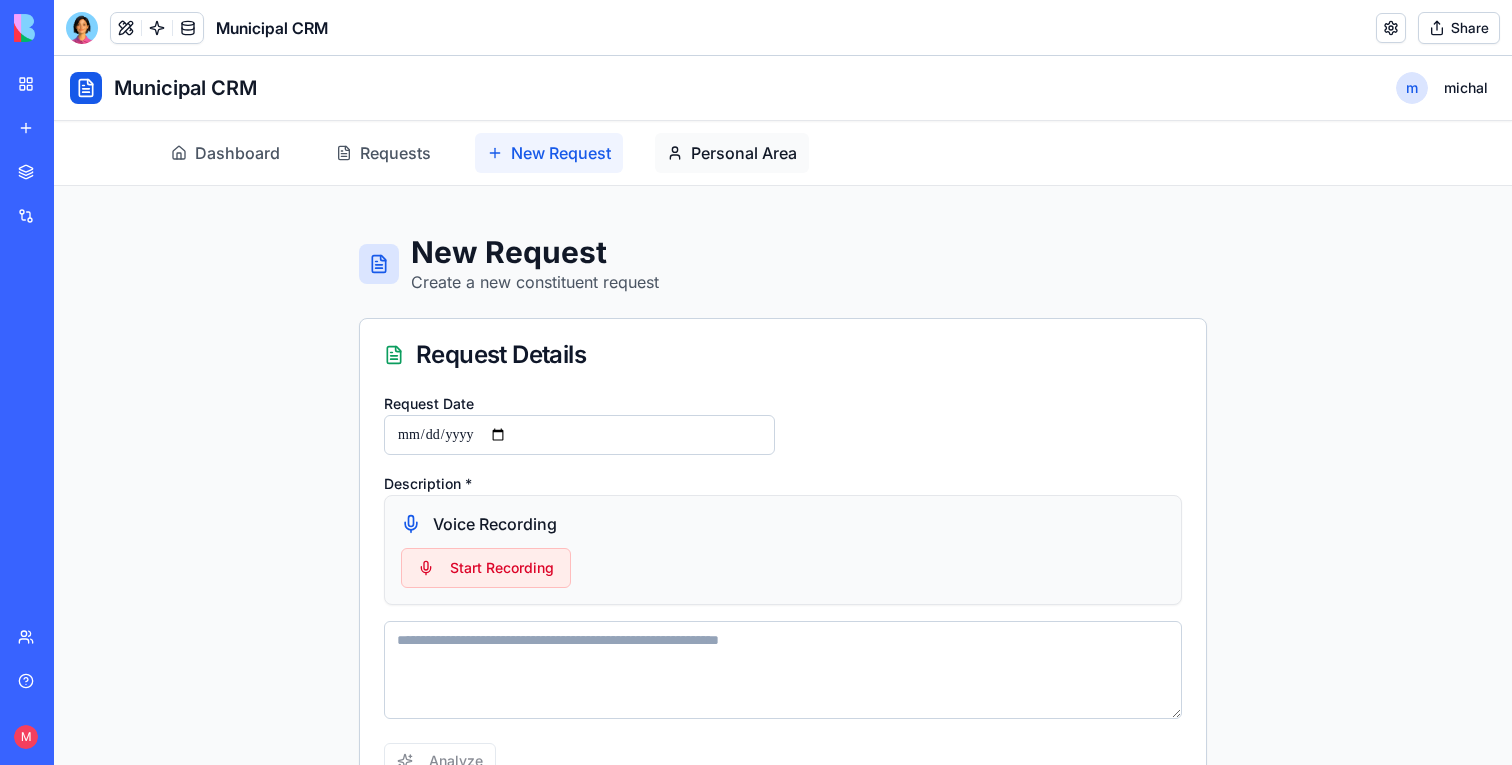 click on "Personal Area" at bounding box center (744, 153) 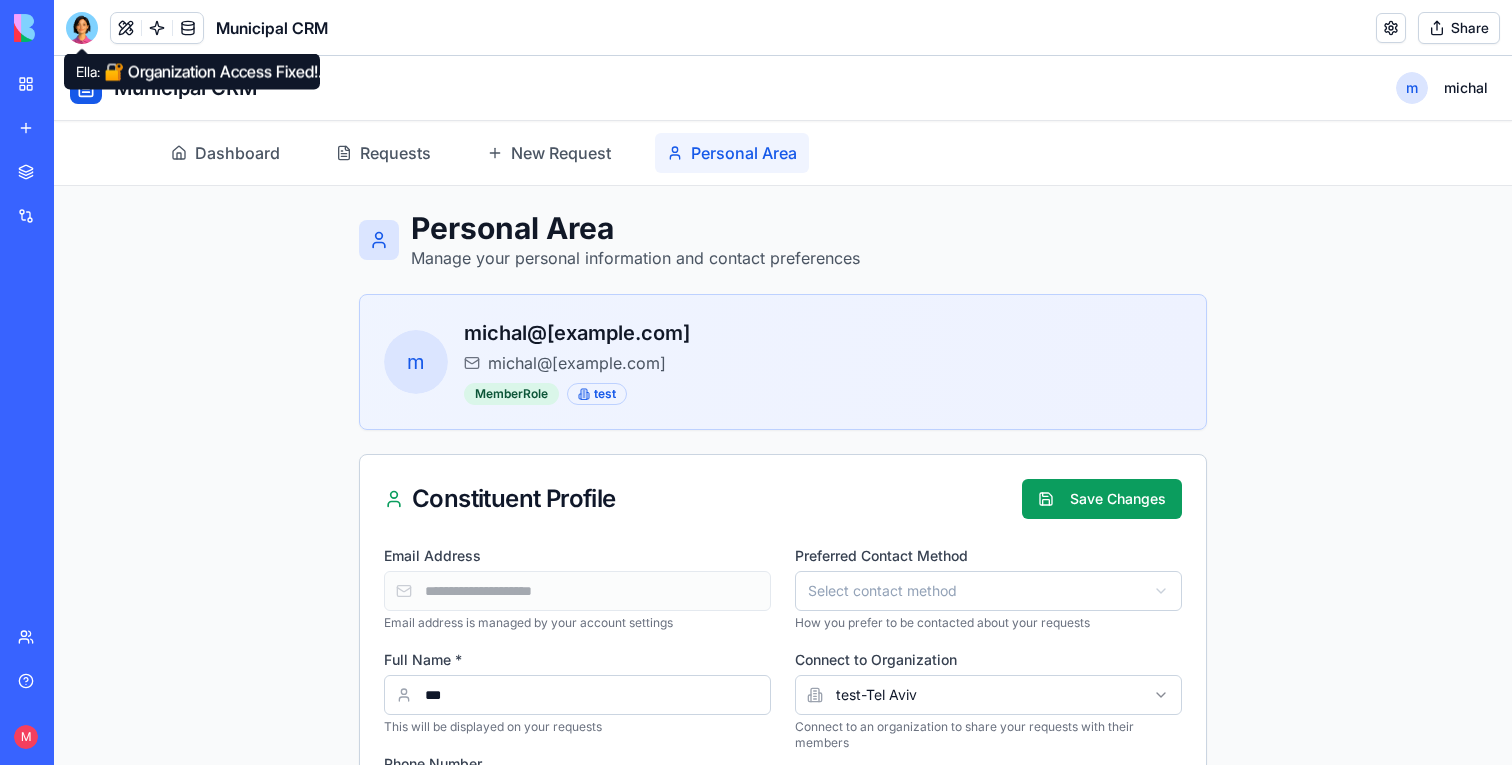click at bounding box center [82, 28] 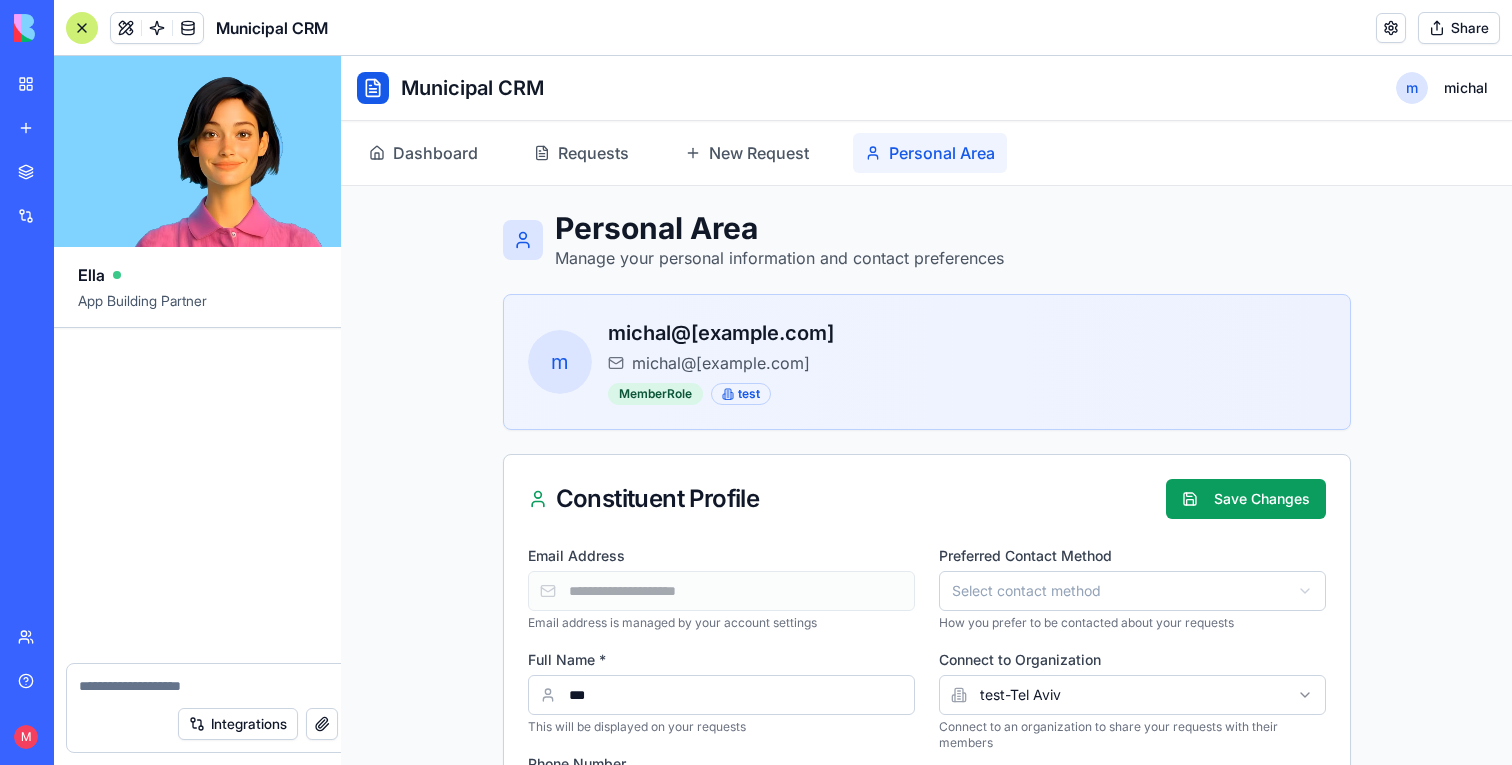 scroll, scrollTop: 73101, scrollLeft: 0, axis: vertical 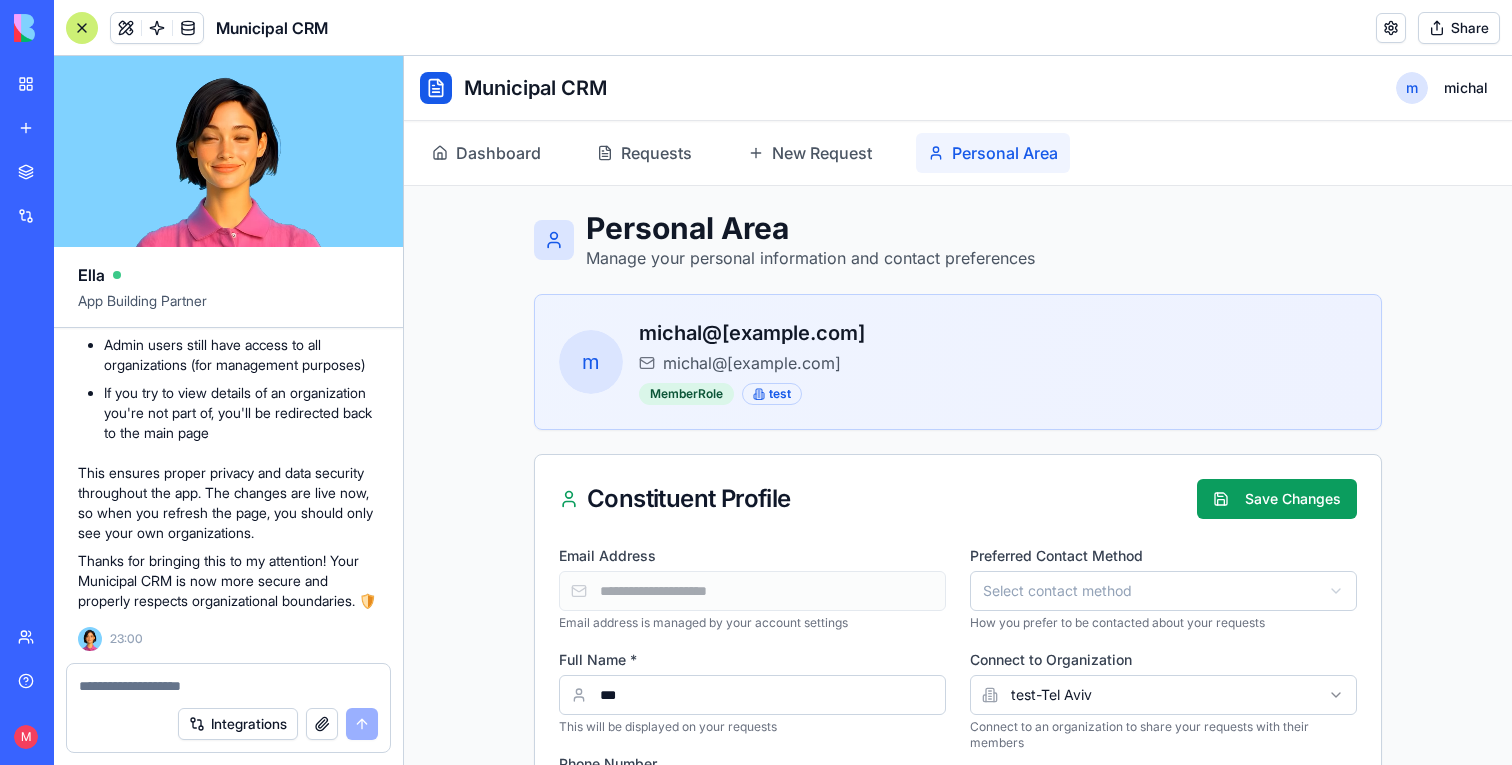 click on "My workspace" at bounding box center [46, 84] 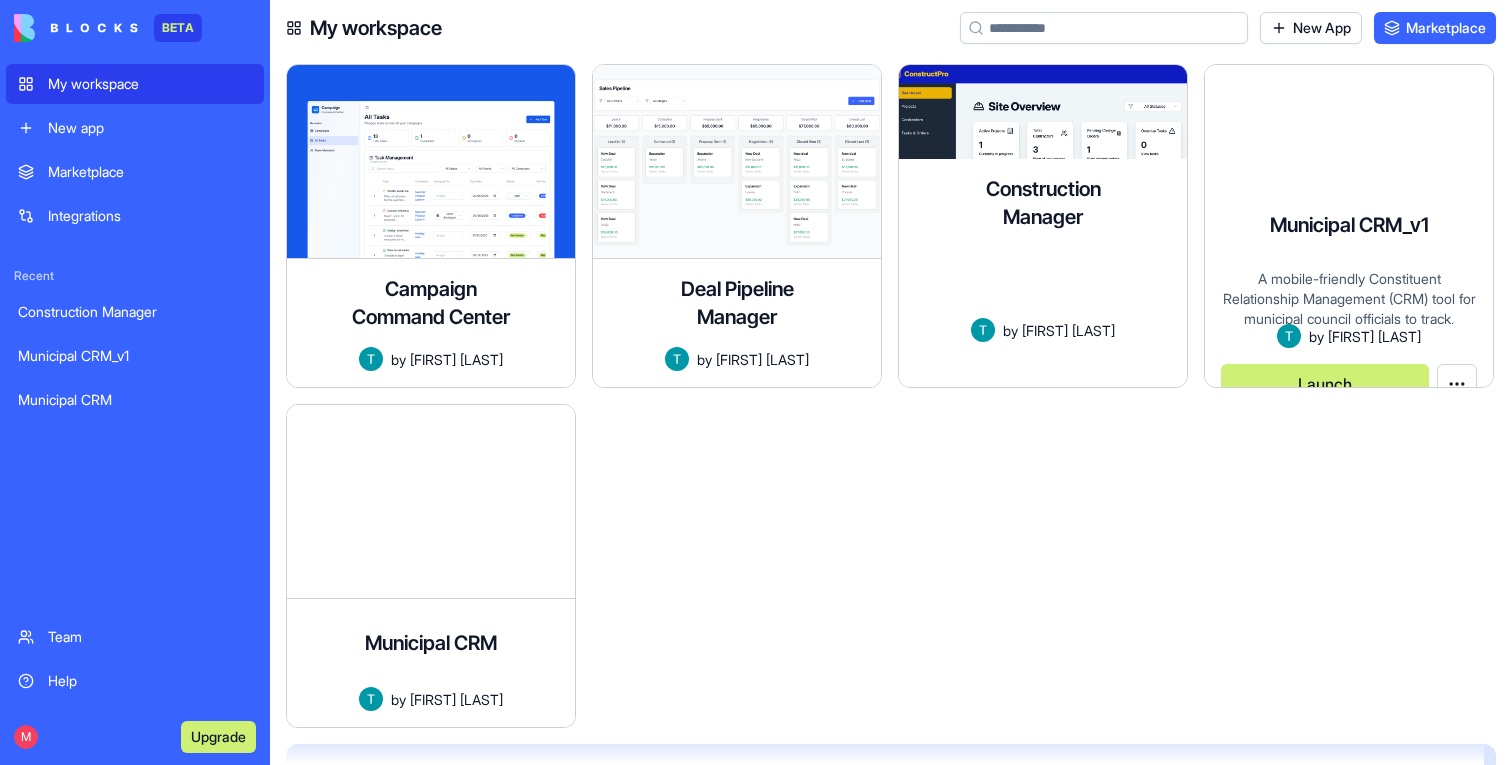 click on "Municipal CRM_v1 A mobile-friendly Constituent Relationship Management (CRM) tool for municipal council officials to track, manage, and analyze constituent requests efficiently. by [PERSON] Launch" at bounding box center [1349, 284] 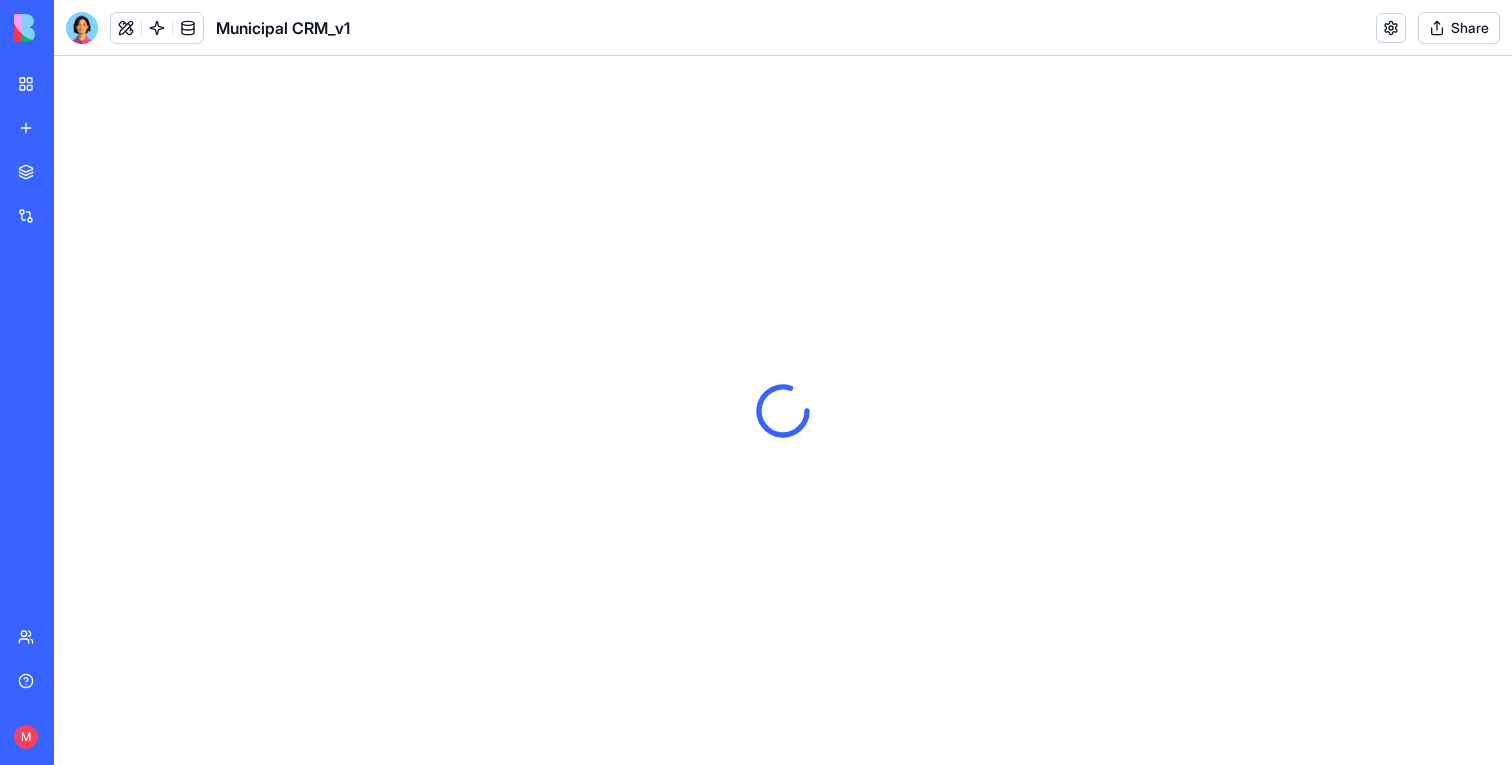 scroll, scrollTop: 0, scrollLeft: 0, axis: both 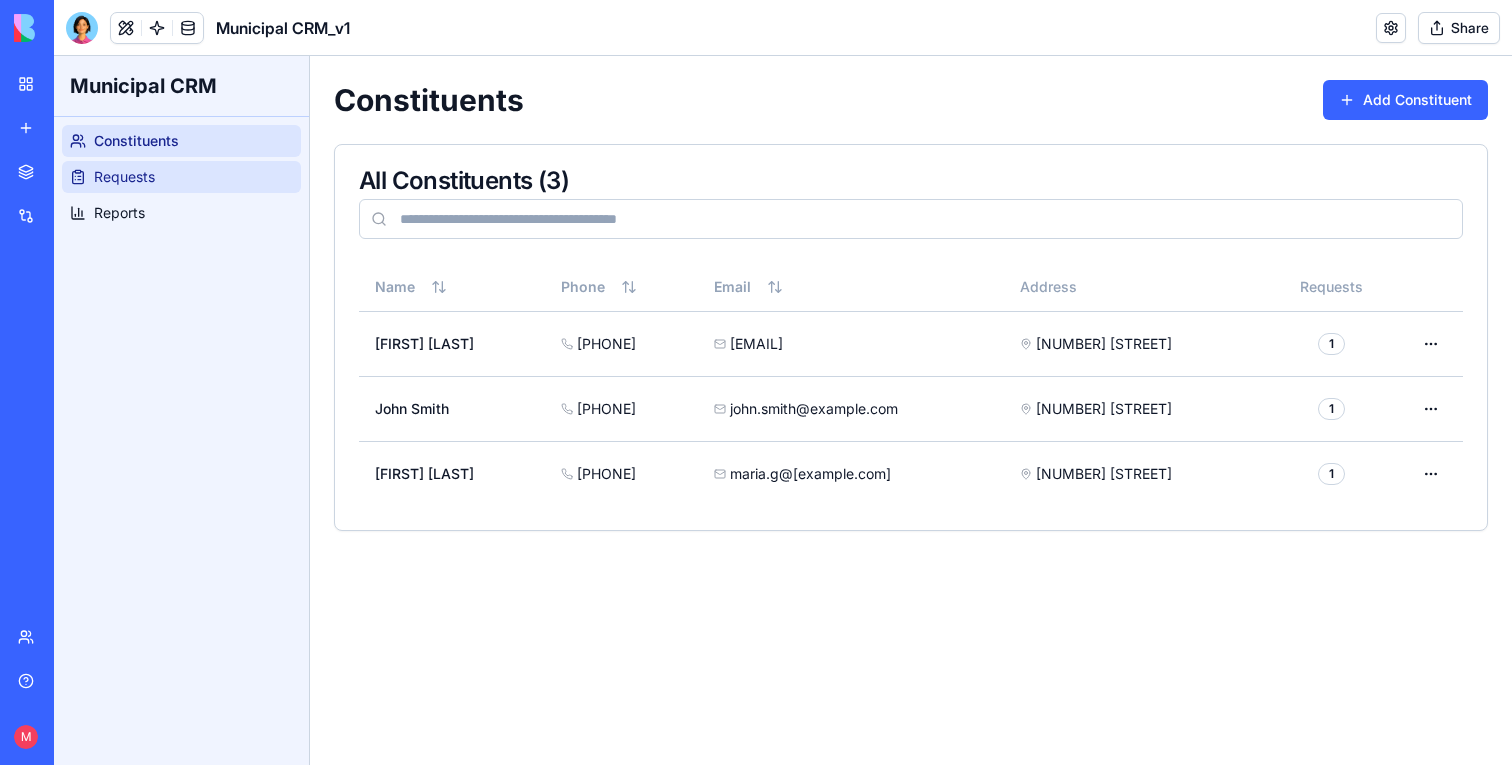 click on "Requests" at bounding box center (181, 177) 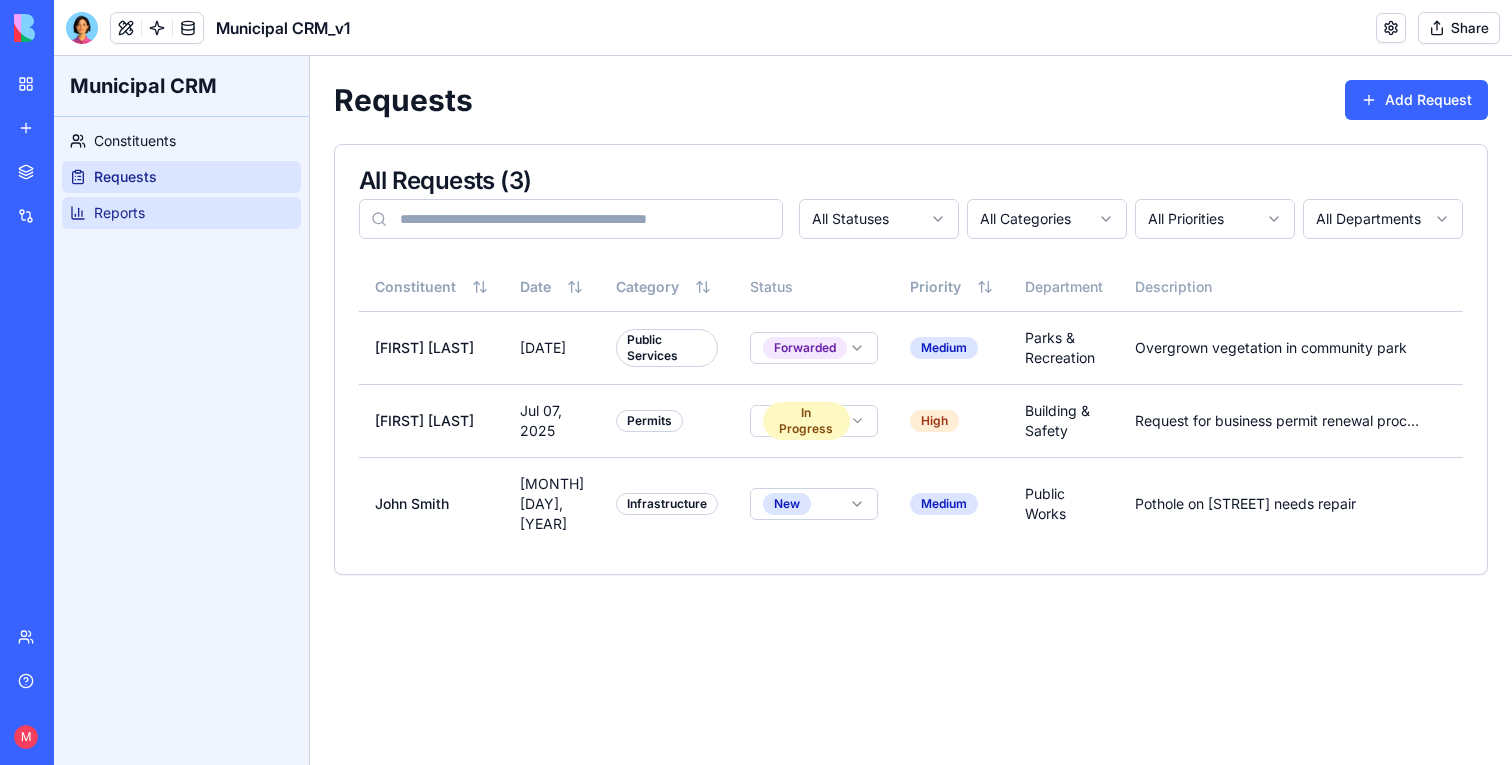 click on "Reports" at bounding box center [181, 213] 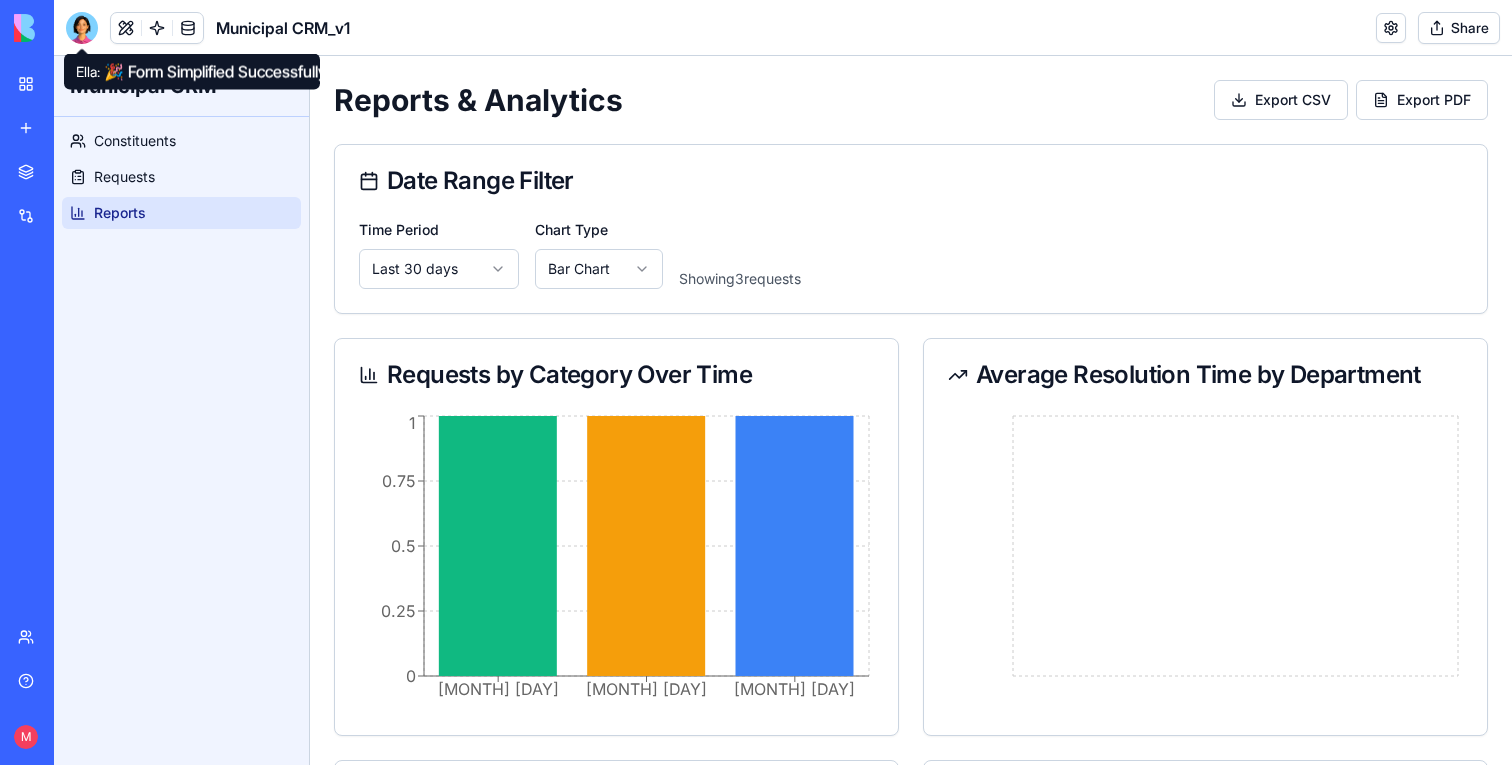 click at bounding box center [82, 28] 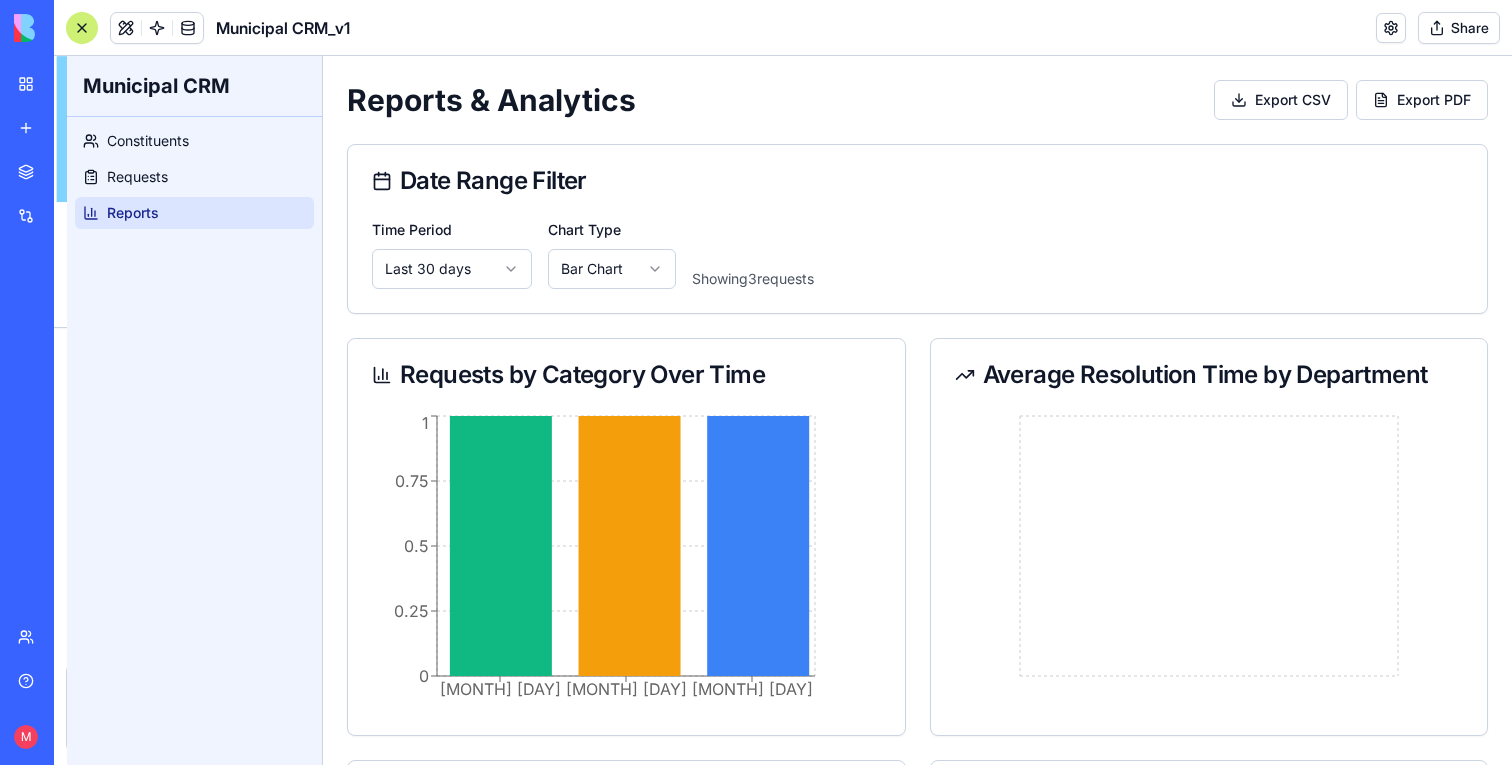 scroll, scrollTop: 9865, scrollLeft: 0, axis: vertical 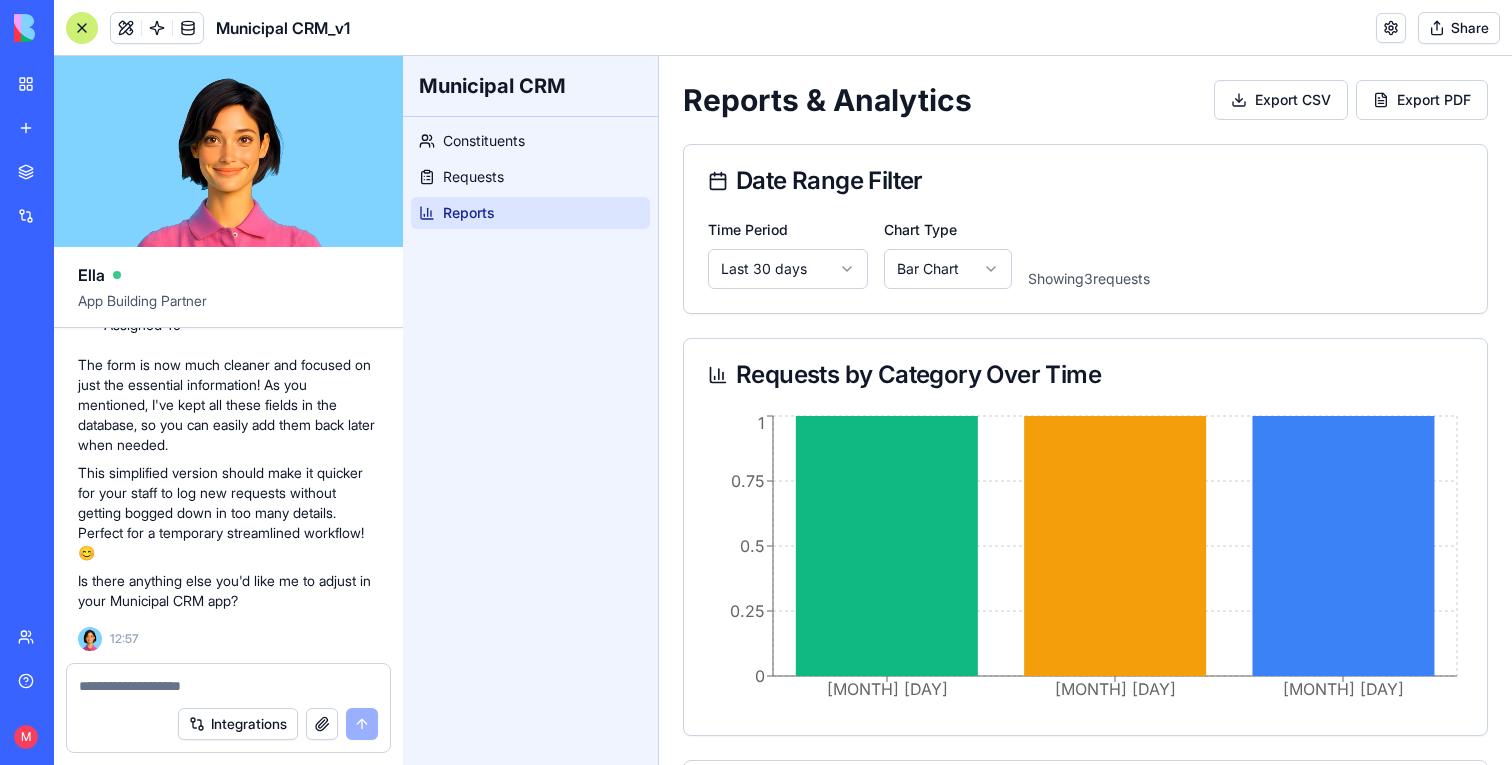 click on "My workspace" at bounding box center [46, 84] 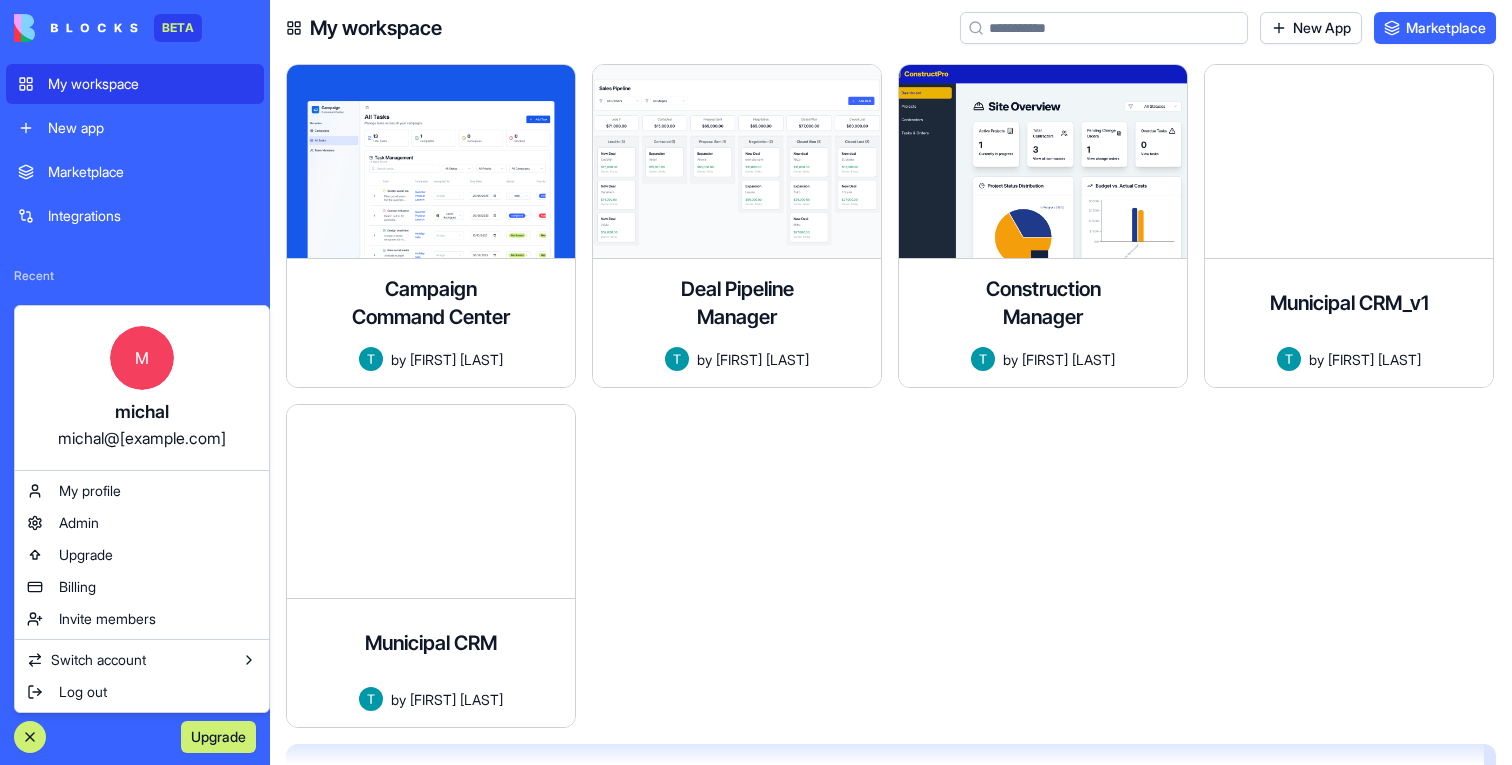 click on "BETA My workspace New app Marketplace Integrations Recent Construction Manager Municipal CRM_v1 Municipal CRM Team Help Upgrade My workspace New App Marketplace Campaign Command Center A comprehensive campaign management app by [FIRST] [LAST] Launch Deal Pipeline Manager A visual Kanban-style deal pipeline management application for tracking sales opportunities through different stages, from Lead In to Closed. Features include drag-and-drop status updates, deal assignment, notes and tasks management, filtering options, and value tracking by stage. by [FIRST] [LAST] Launch Construction Manager A comprehensive construction project management application for tracking projects, contractors, tasks, and change orders. by [FIRST] [LAST] Launch Municipal CRM_v1 A mobile-friendly Constituent Relationship Management (CRM) tool for municipal council officials to track, manage, and analyze constituent requests efficiently. by [FIRST] [LAST] Launch Municipal CRM by [FIRST] [LAST] Launch Find the right apps for you
M" at bounding box center [756, 382] 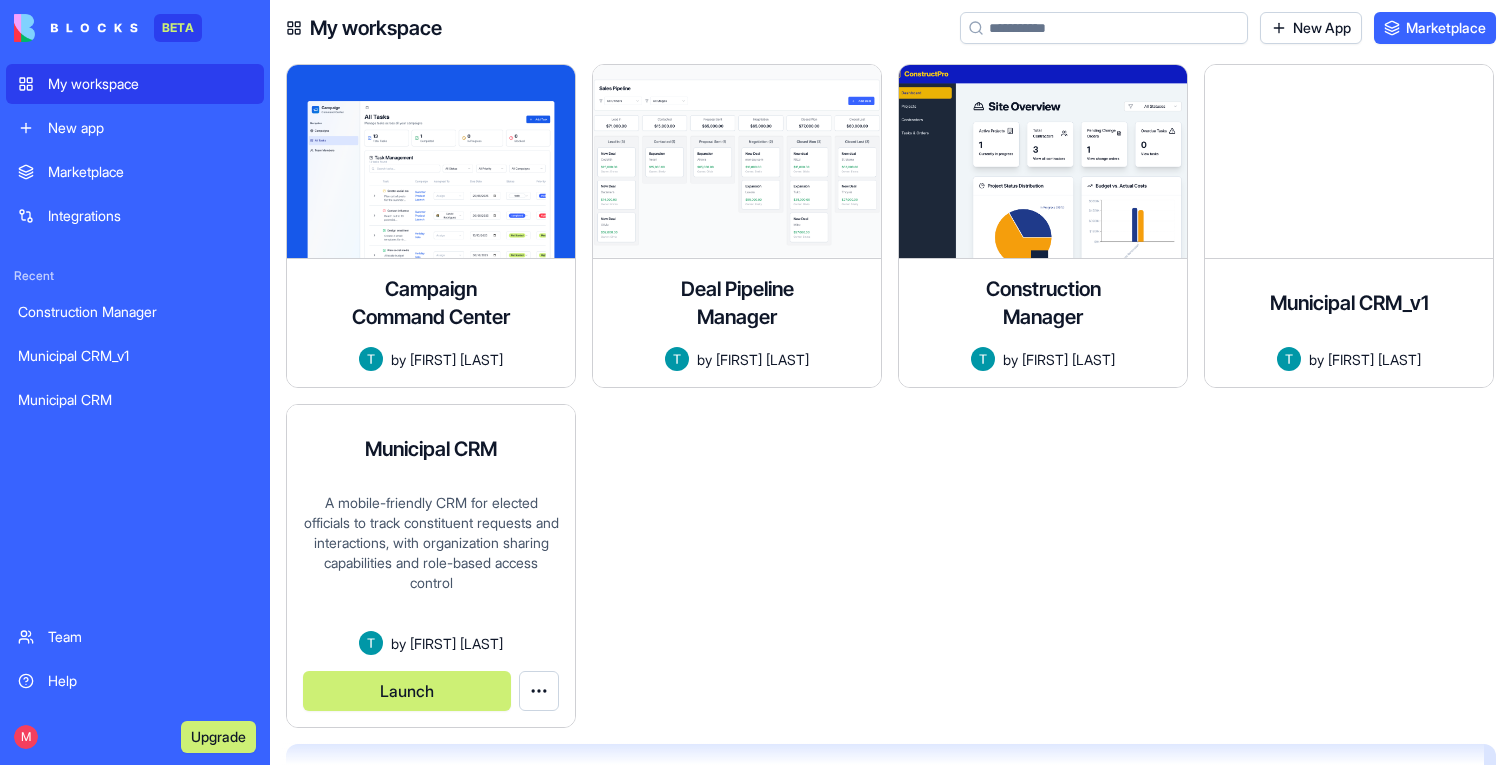 click on "A mobile-friendly CRM for elected officials to track constituent requests and interactions, with organization sharing capabilities and role-based access control" at bounding box center [431, 562] 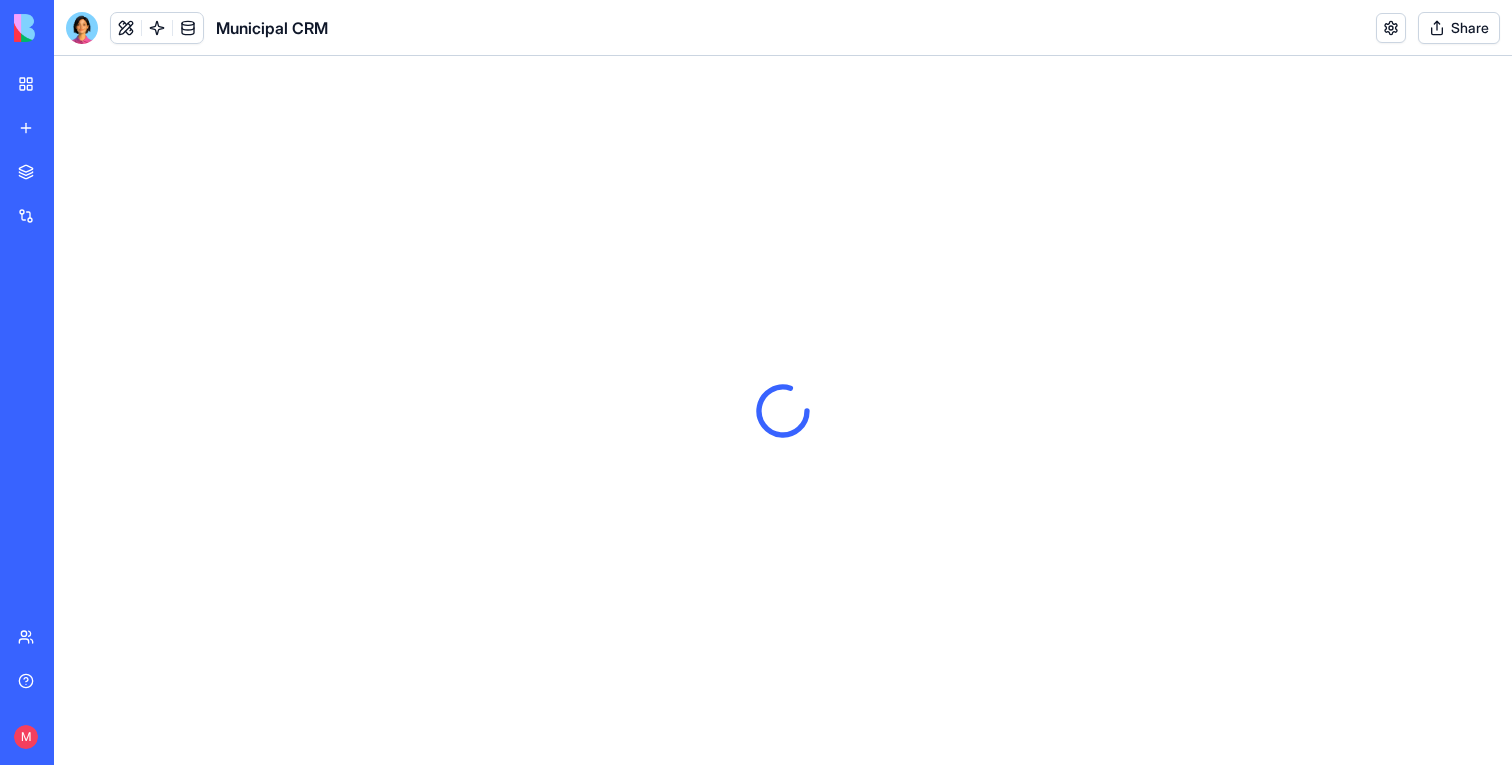 scroll, scrollTop: 0, scrollLeft: 0, axis: both 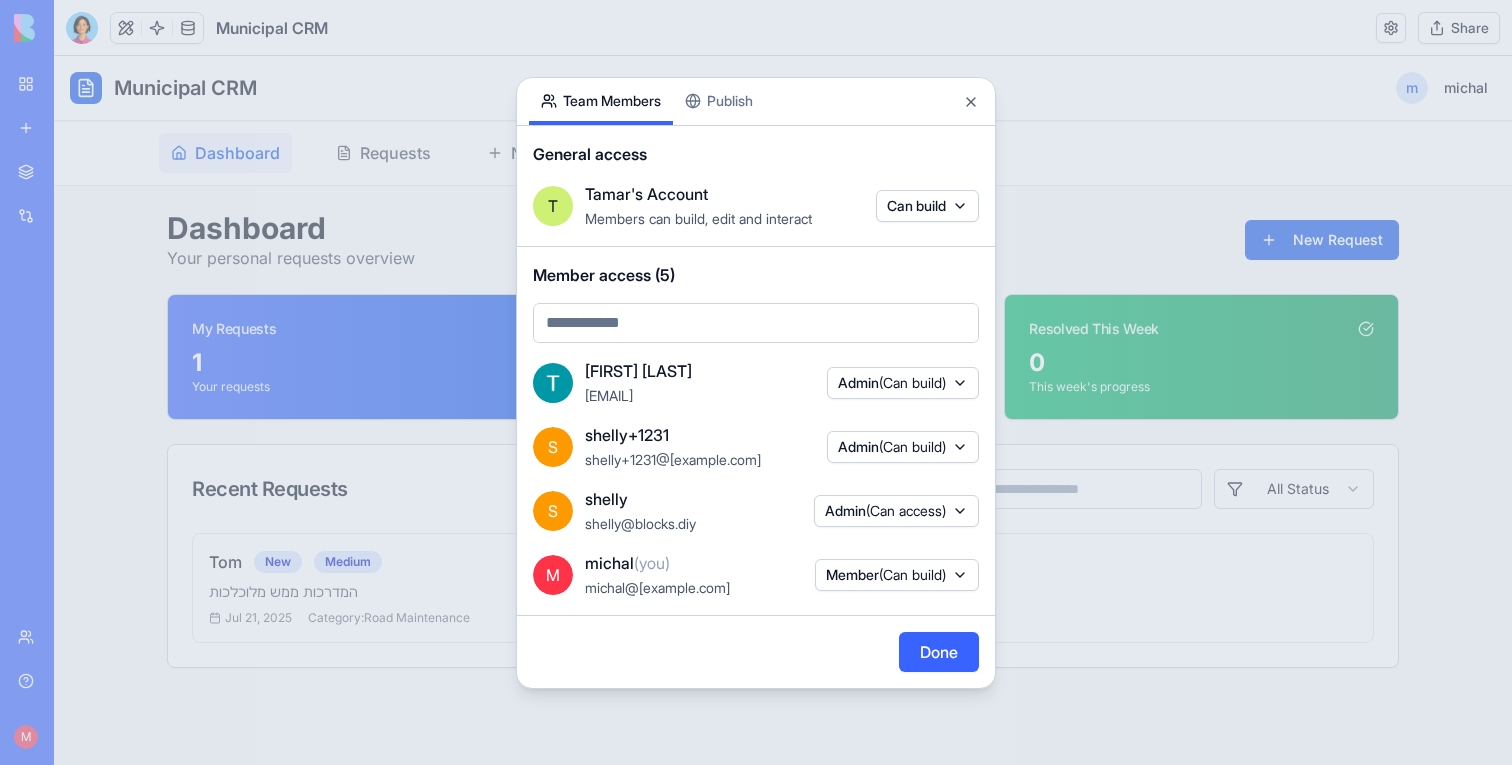 click on "Member access (5)" at bounding box center (756, 303) 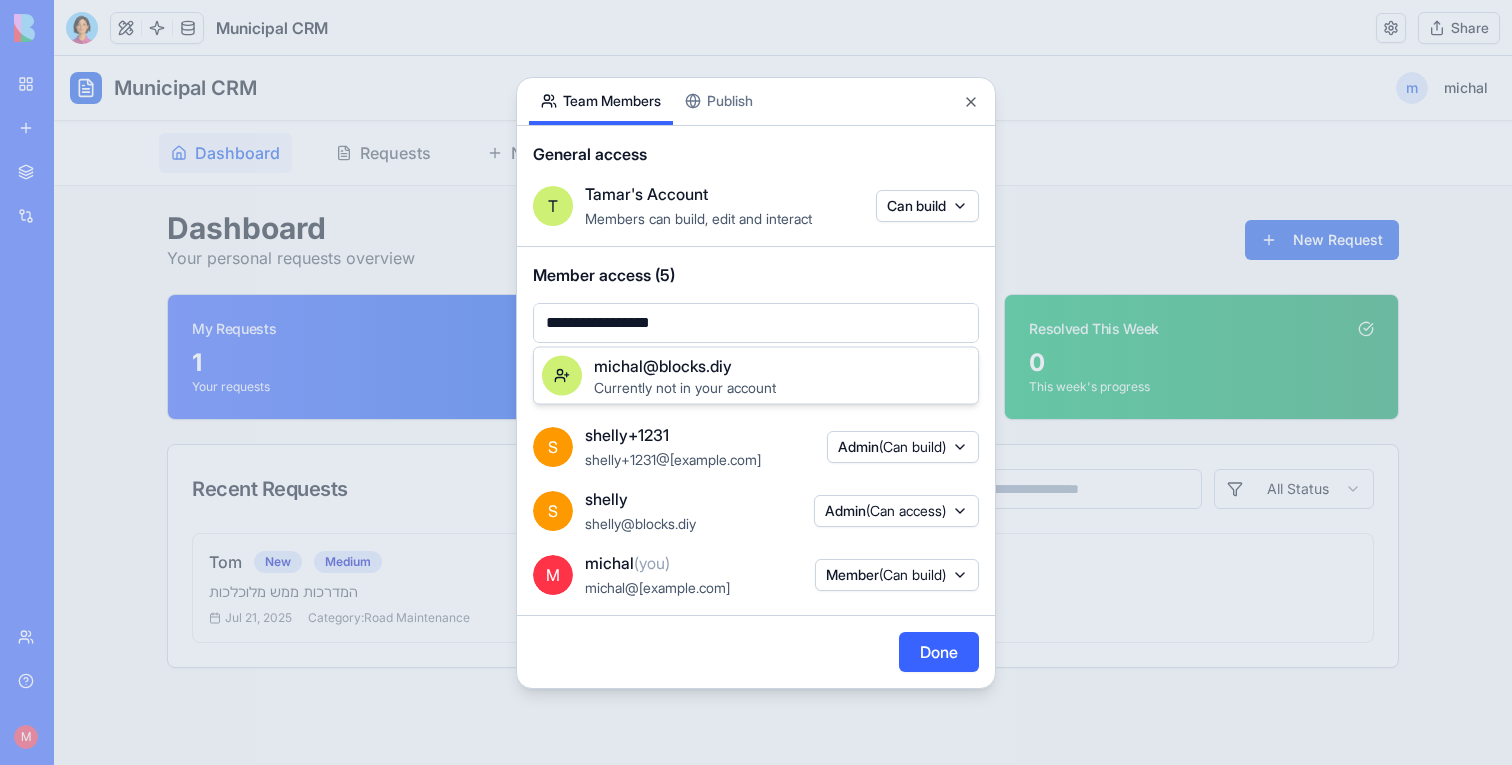 type on "**********" 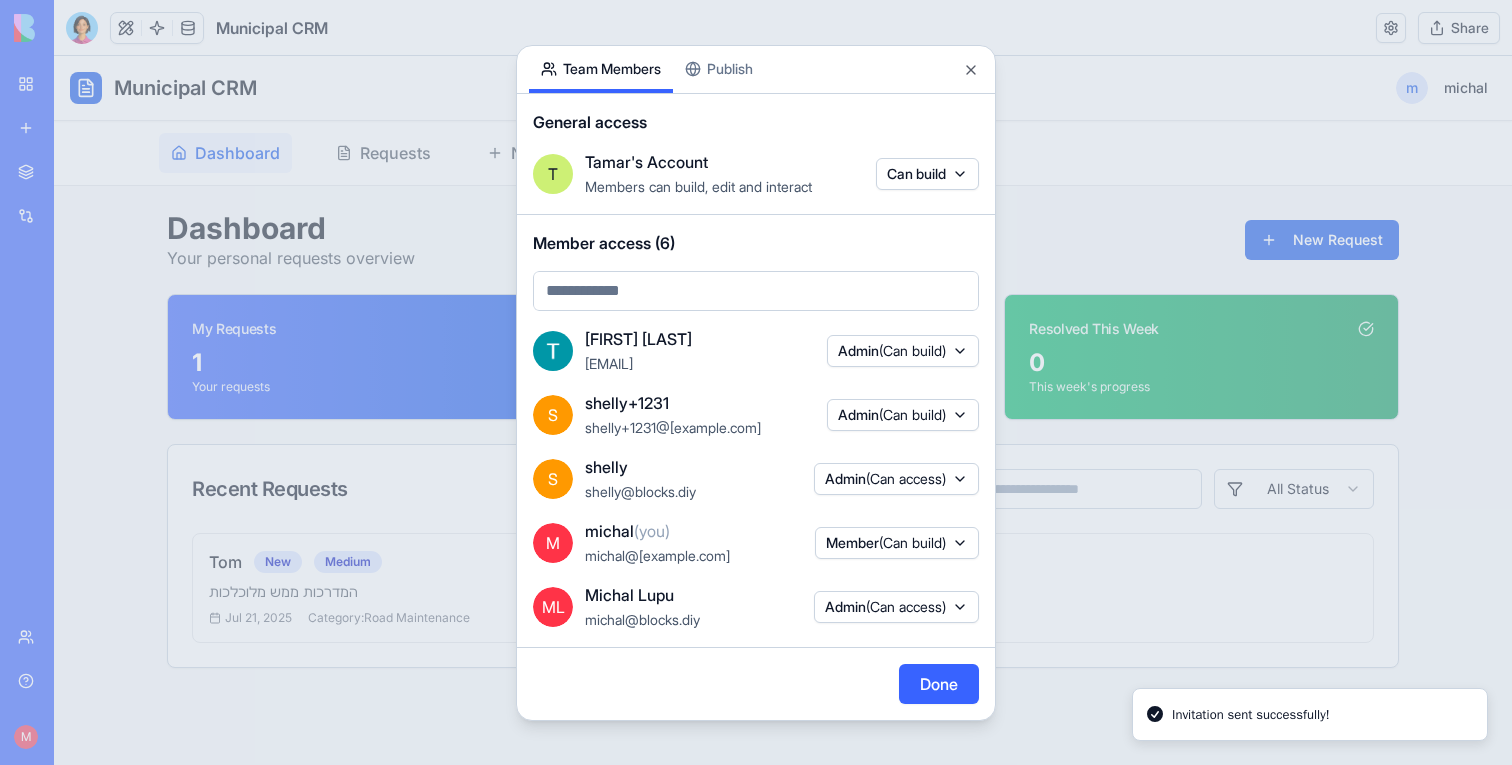 click on "Admin  (Can access)" at bounding box center [885, 607] 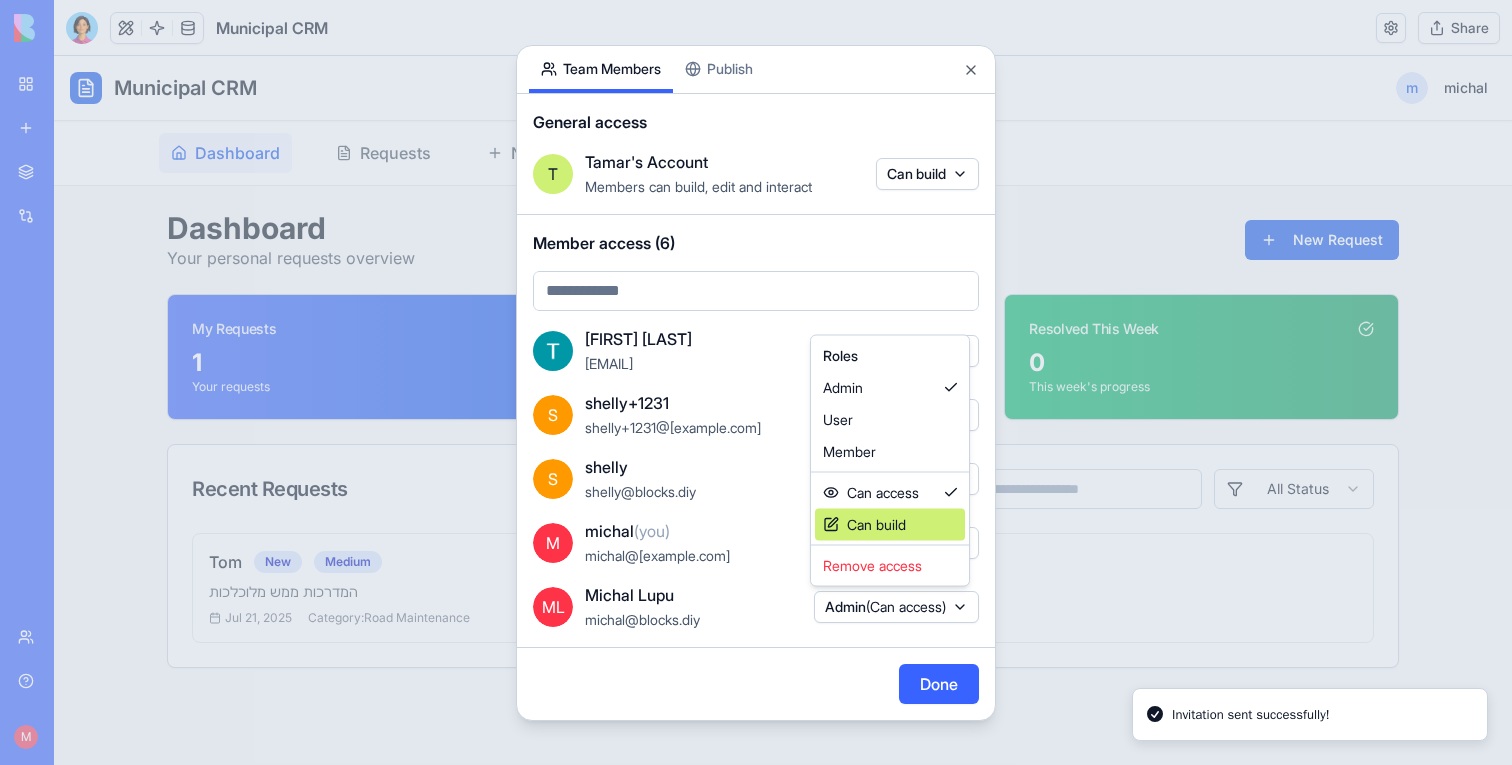click on "Can build" at bounding box center [890, 525] 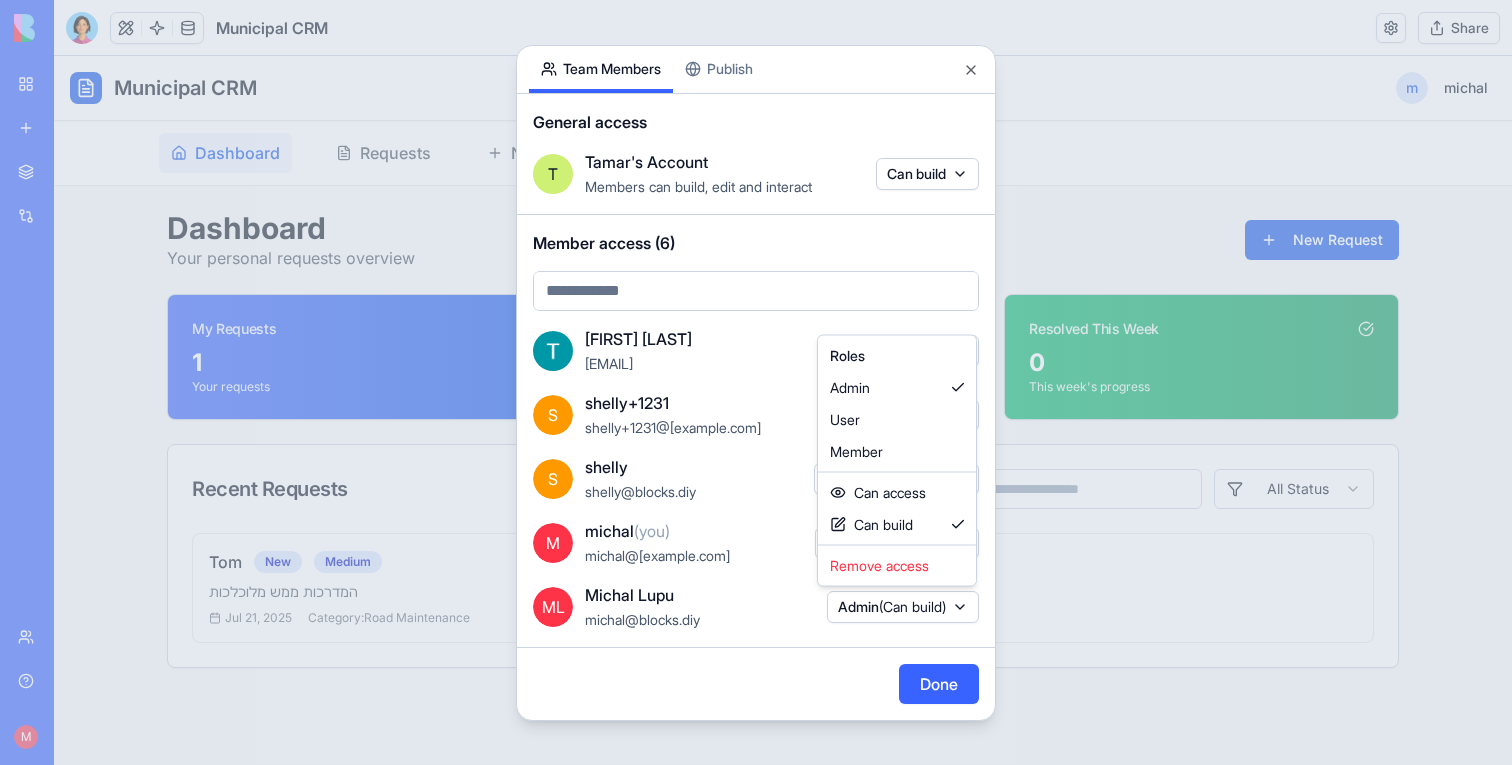 click at bounding box center [756, 382] 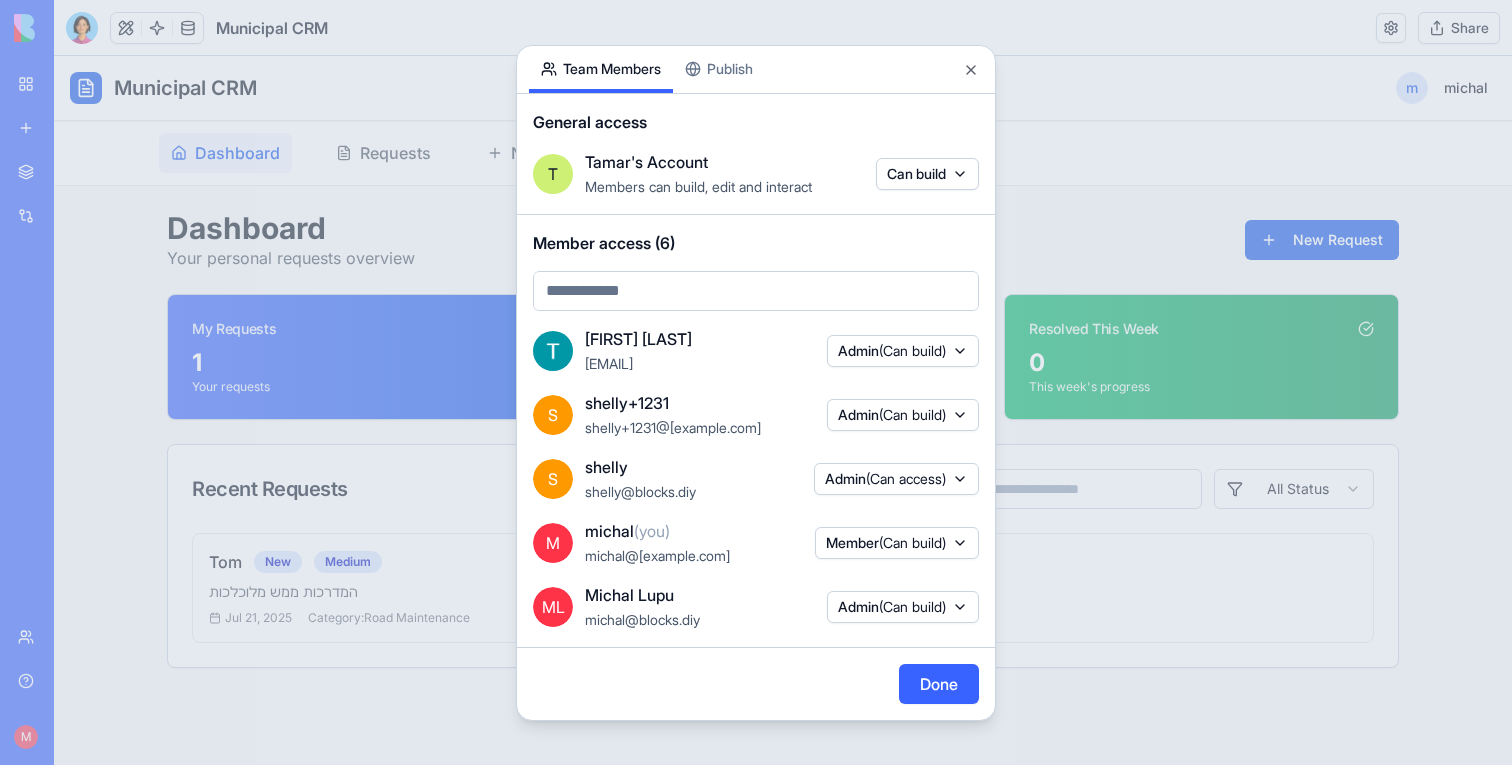 click on "Done" at bounding box center [939, 684] 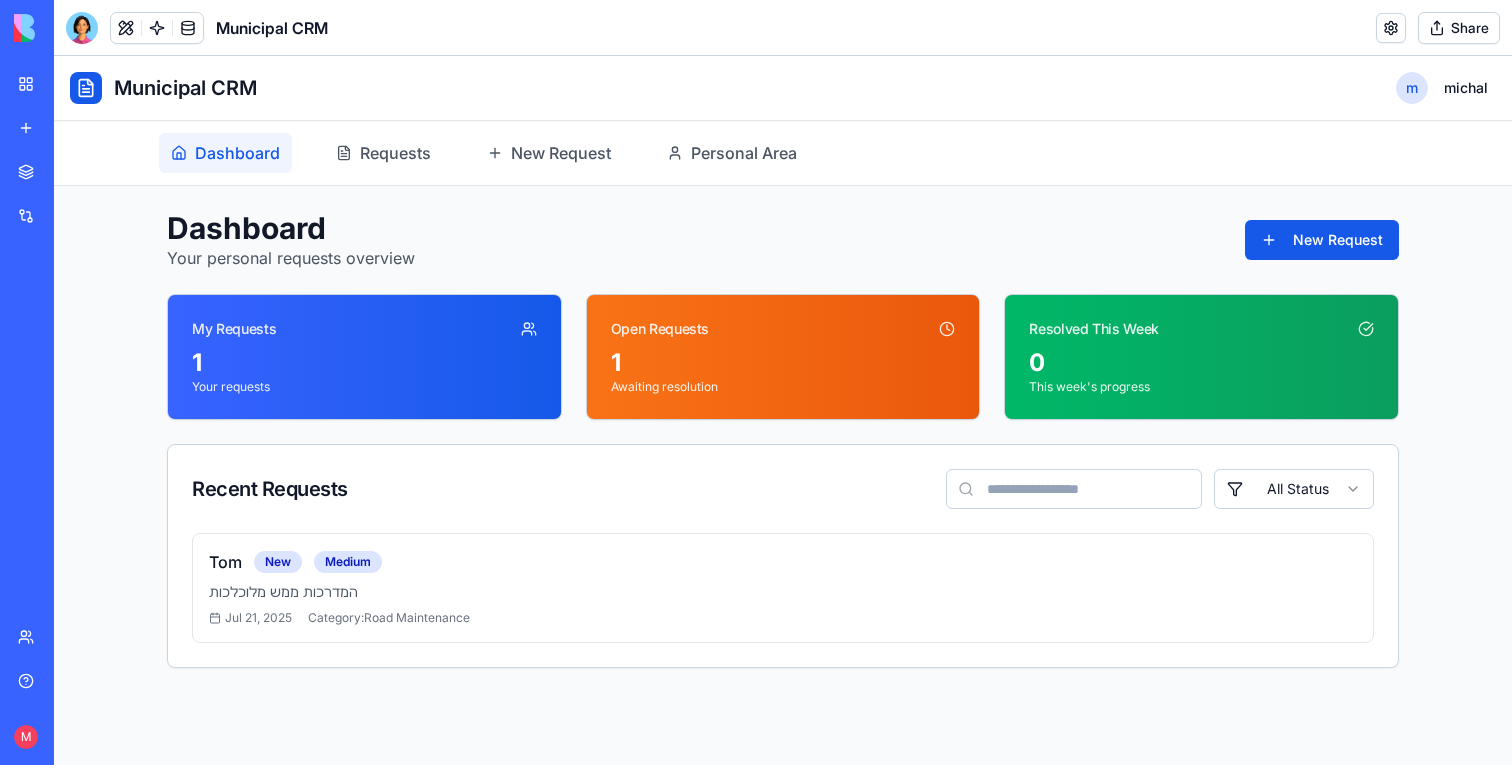 click on "M Upgrade" at bounding box center [27, 737] 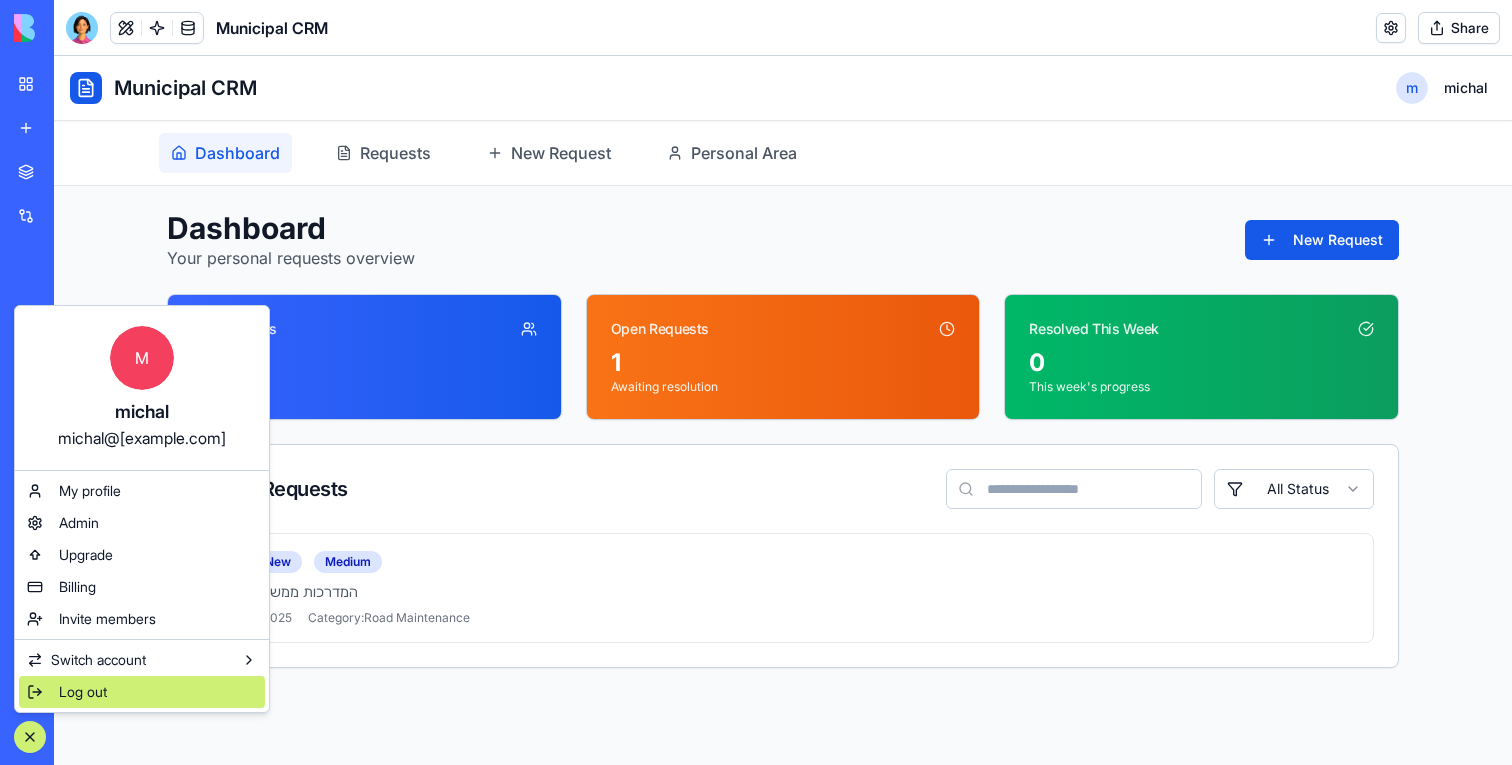 click on "Log out" at bounding box center [142, 692] 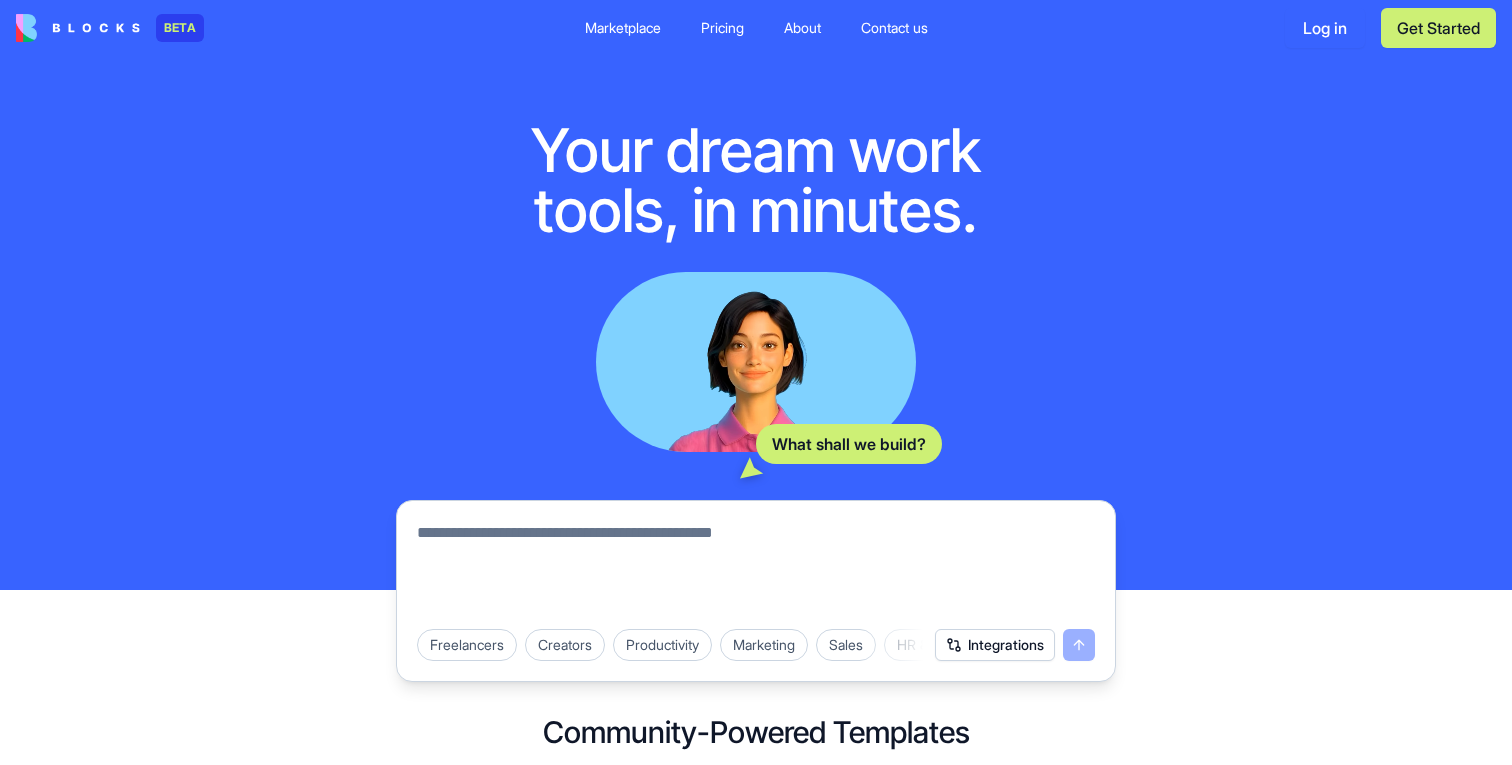 click on "Log in" at bounding box center [1325, 28] 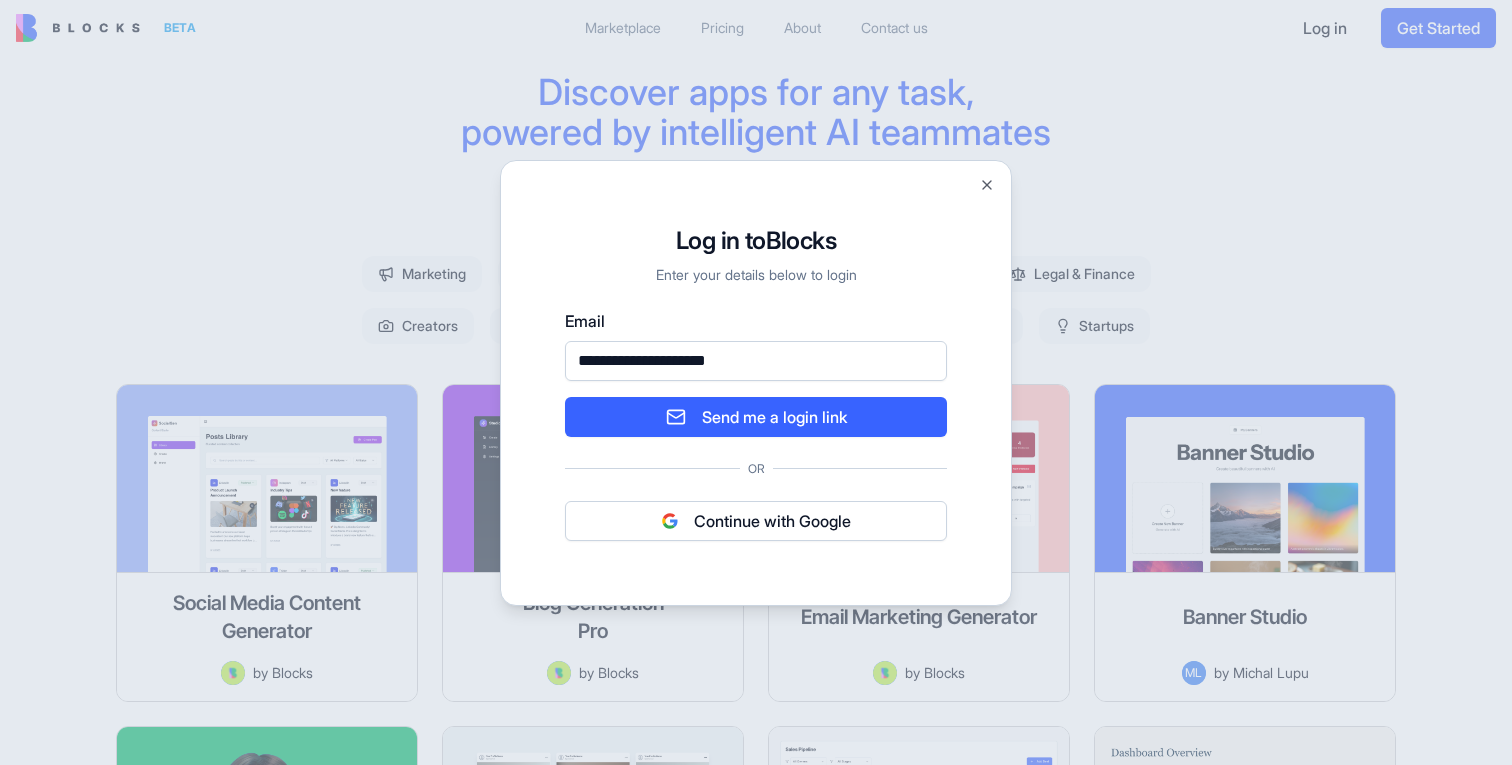 type on "**********" 